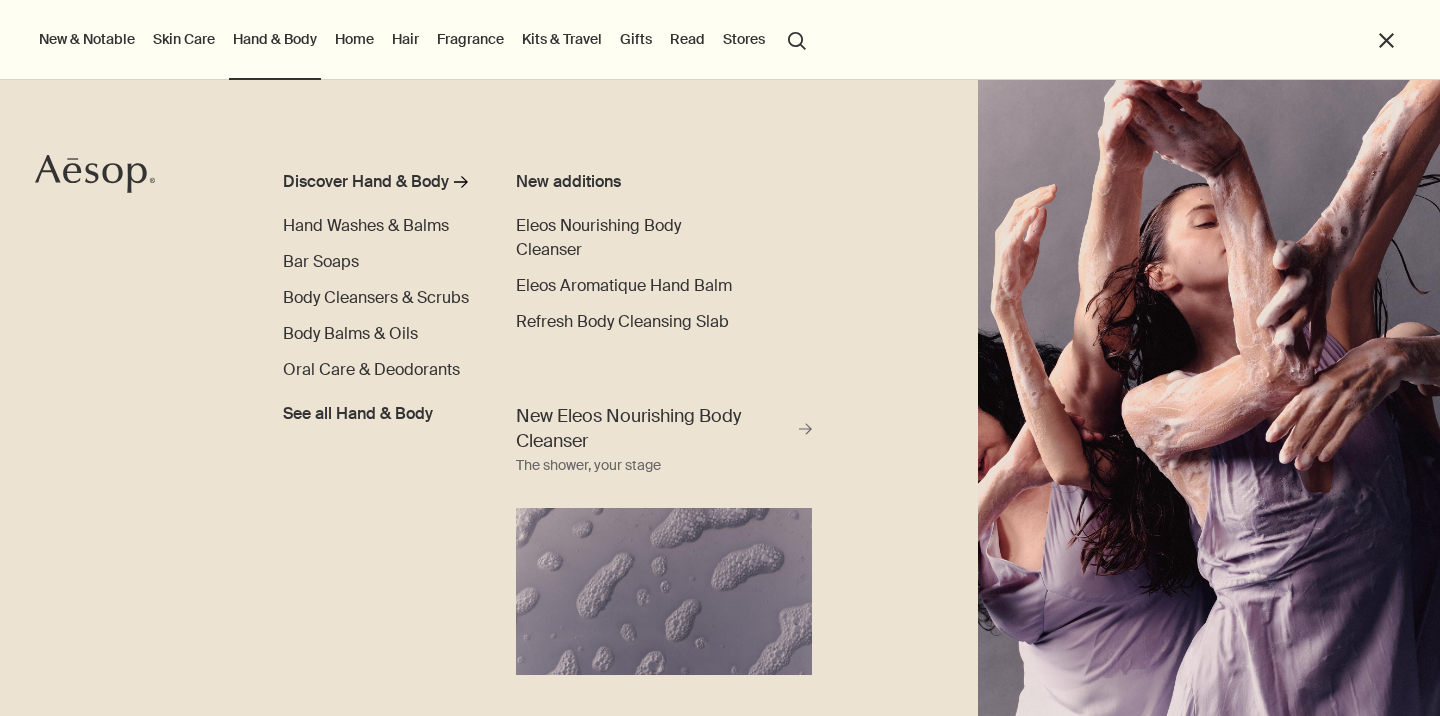 scroll, scrollTop: 0, scrollLeft: 0, axis: both 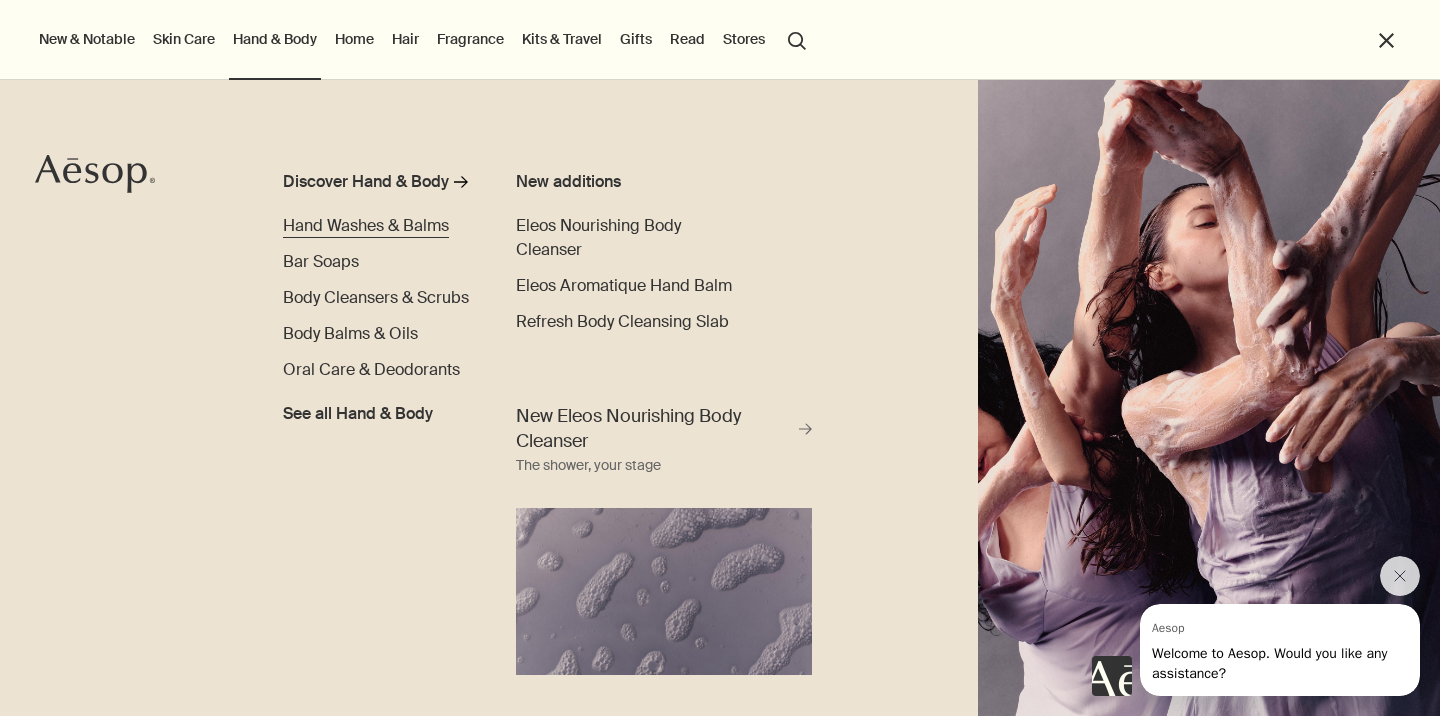 click on "Hand Washes & Balms" at bounding box center (366, 225) 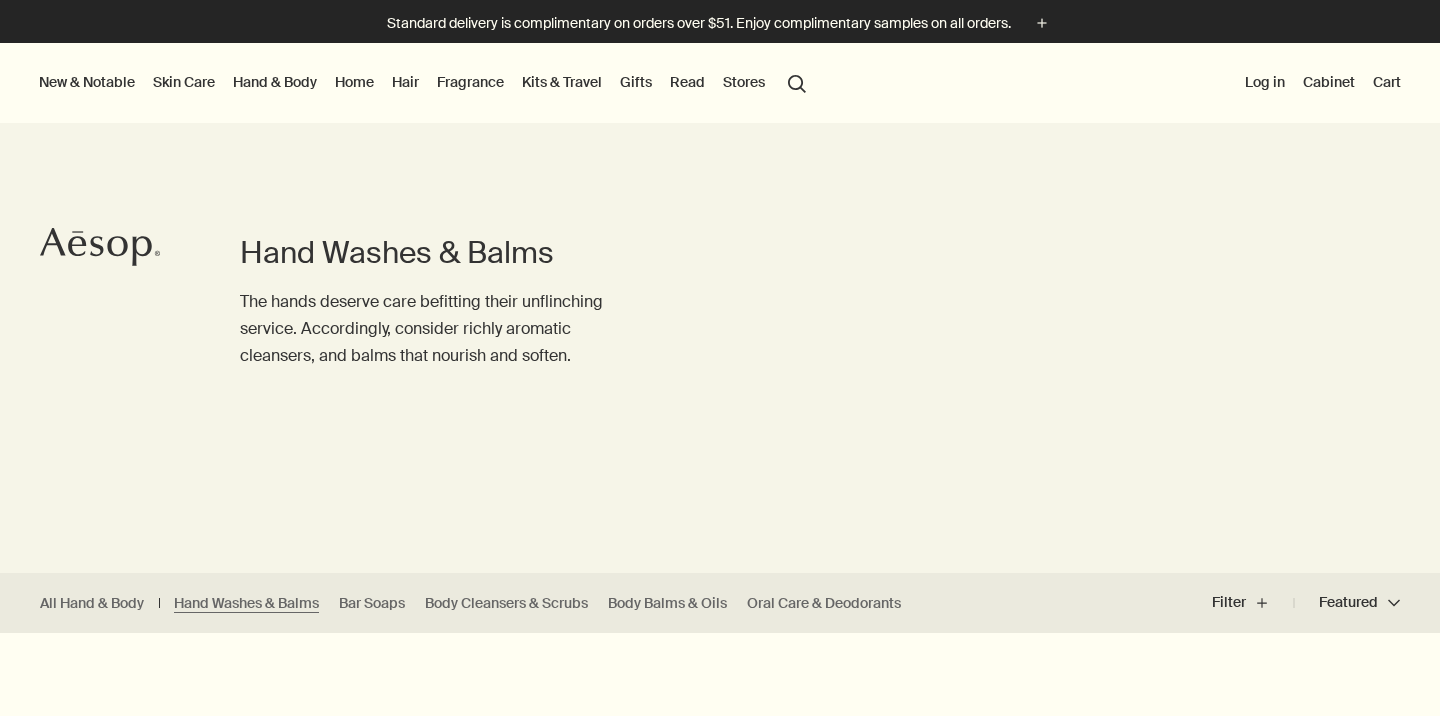 scroll, scrollTop: 0, scrollLeft: 0, axis: both 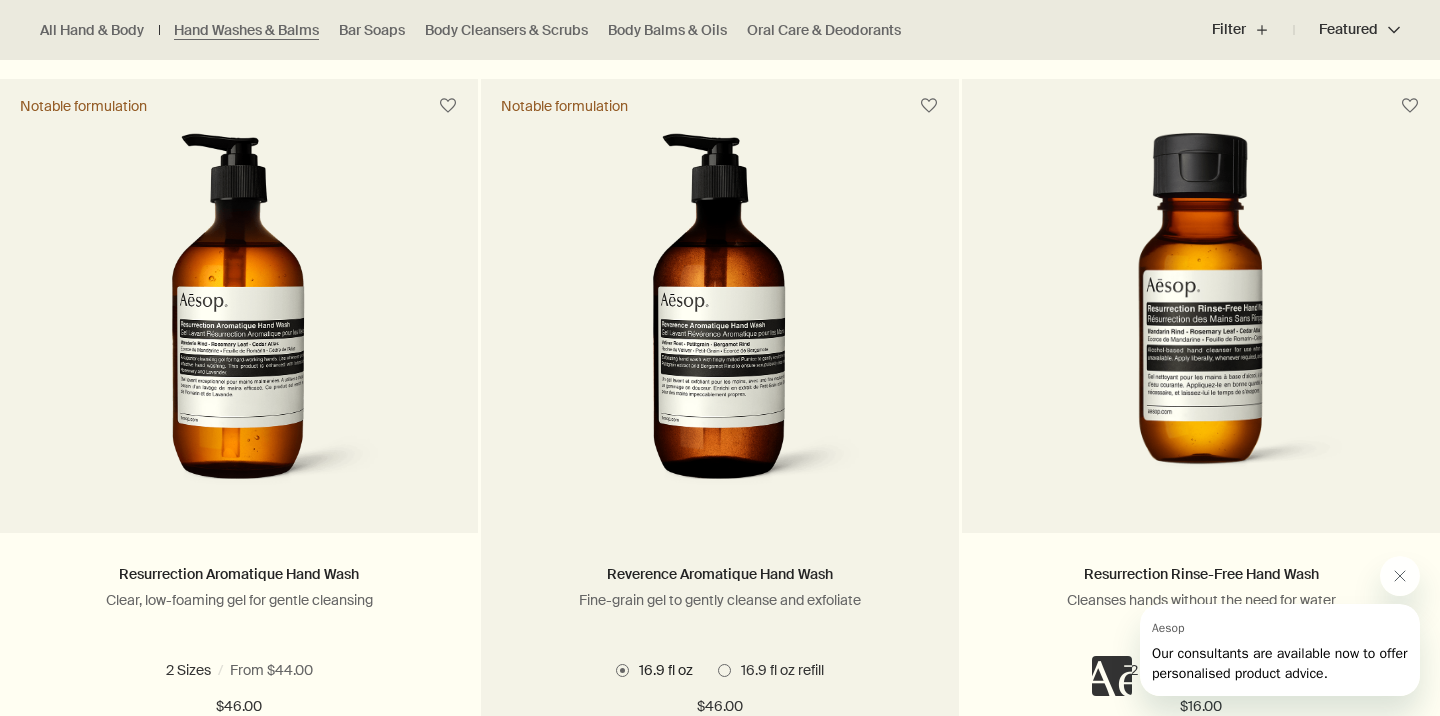 click at bounding box center (720, 318) 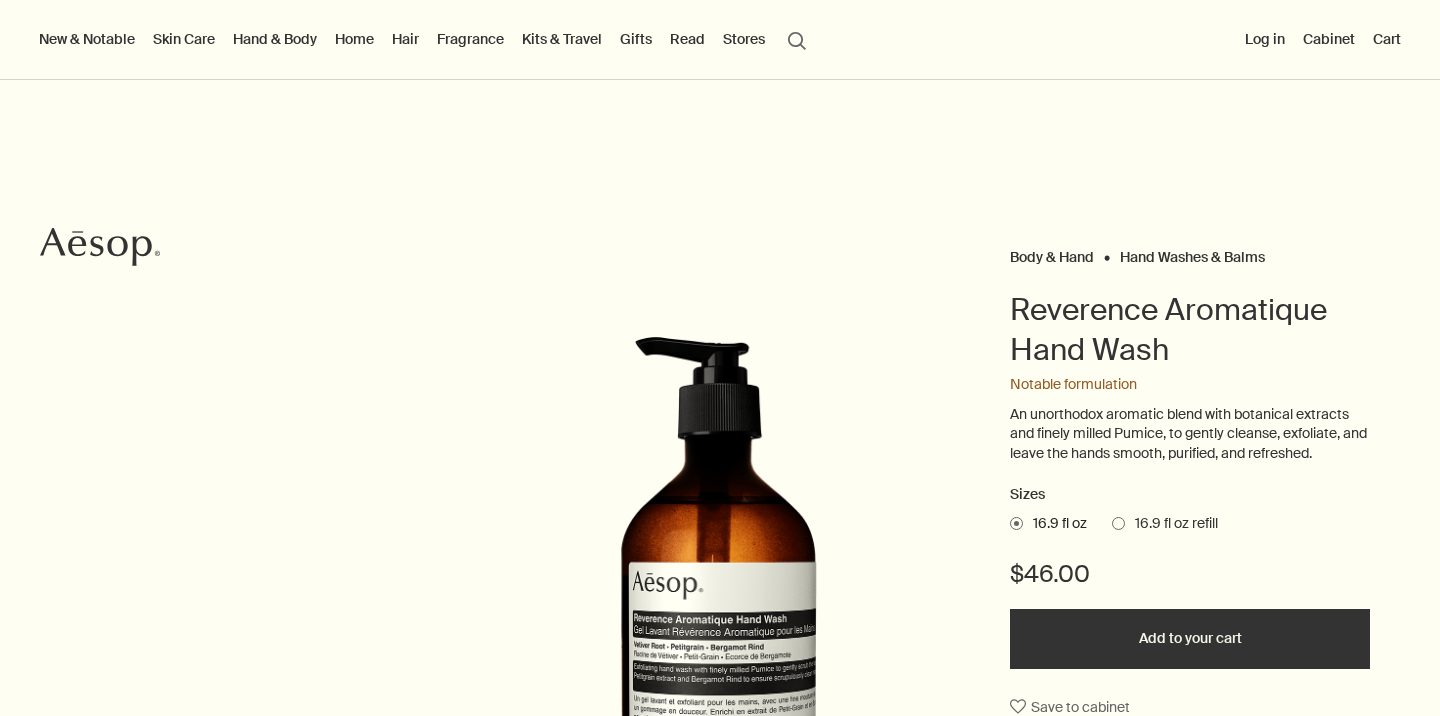 scroll, scrollTop: 0, scrollLeft: 0, axis: both 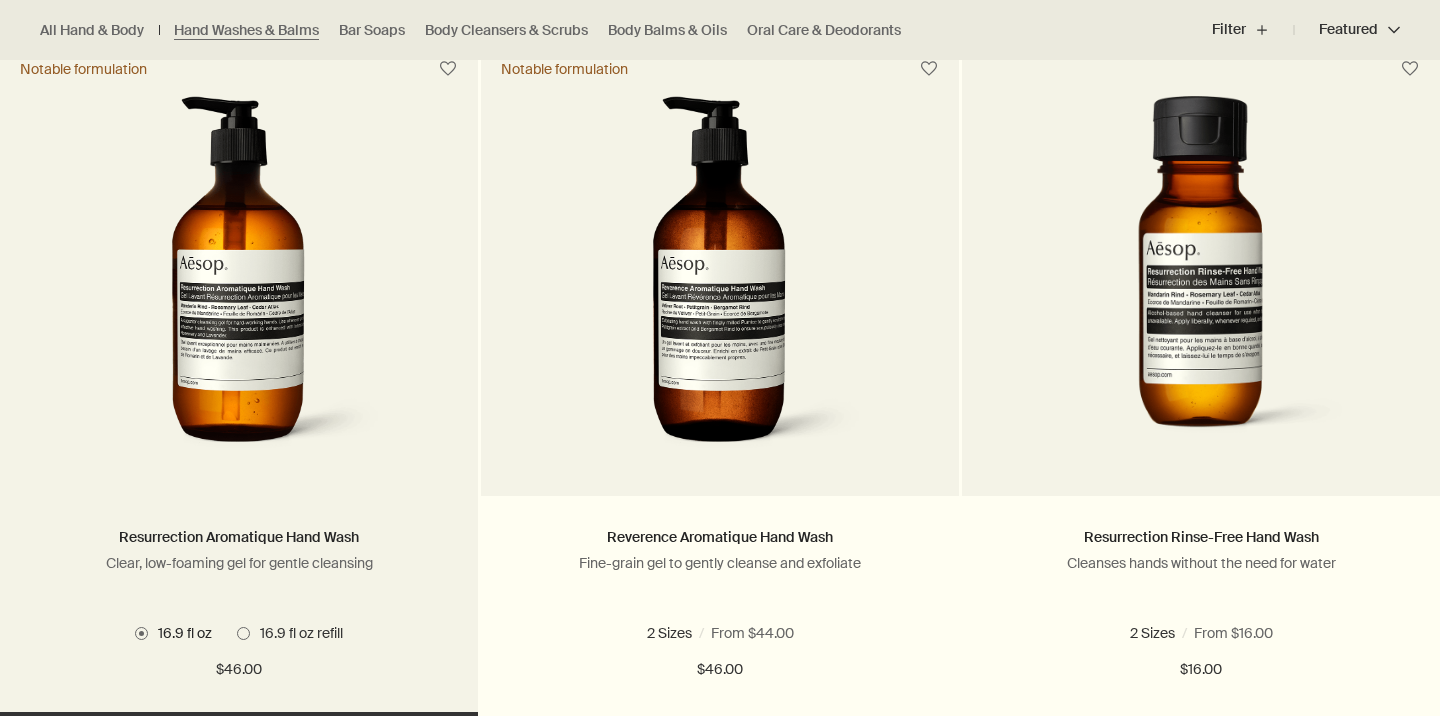 click at bounding box center (239, 281) 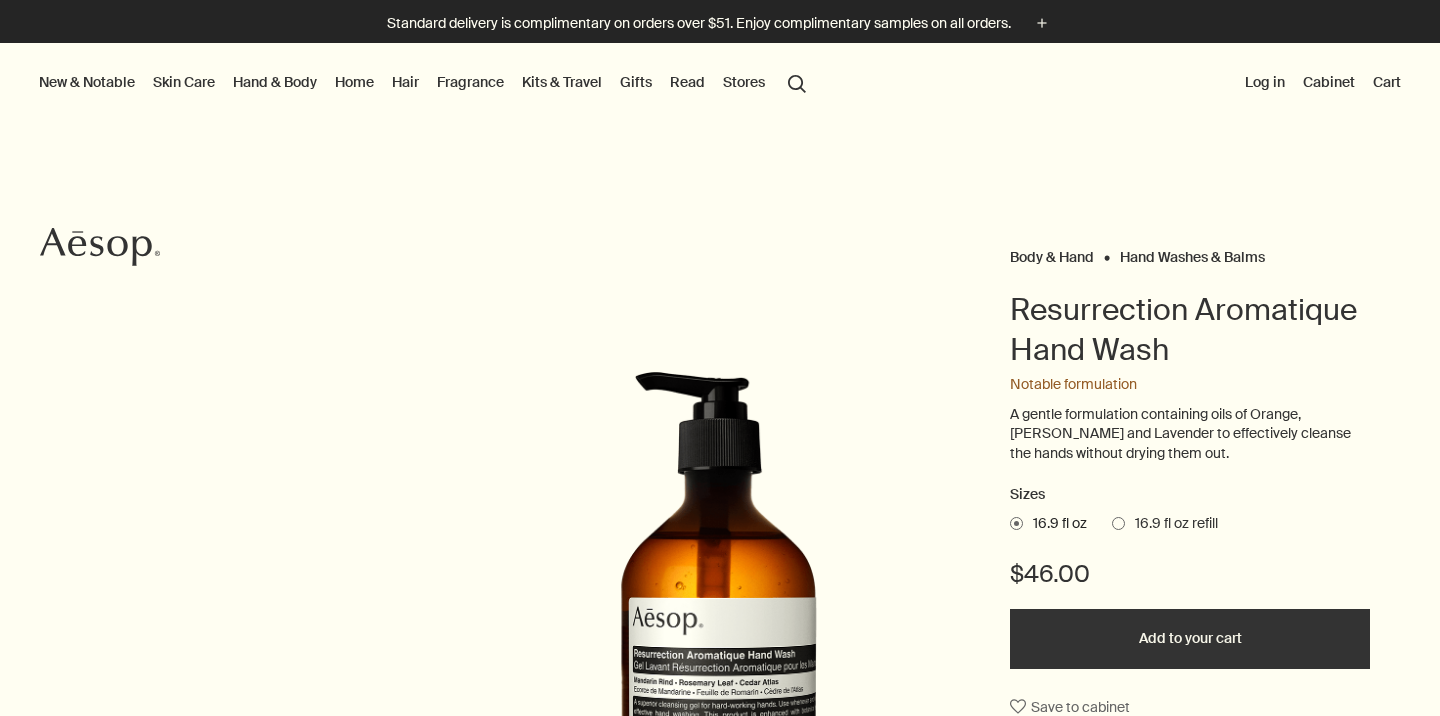 scroll, scrollTop: 0, scrollLeft: 0, axis: both 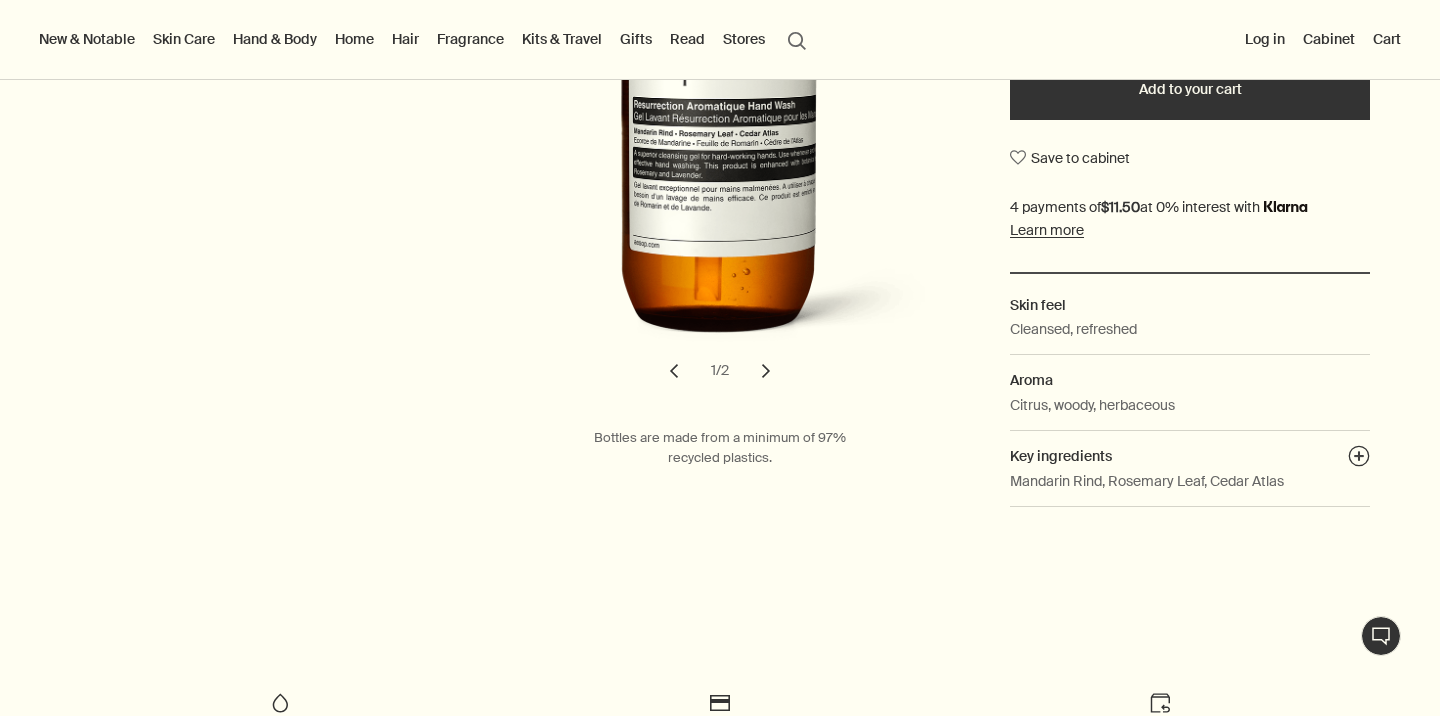 click on "Add to your cart" at bounding box center (1190, 90) 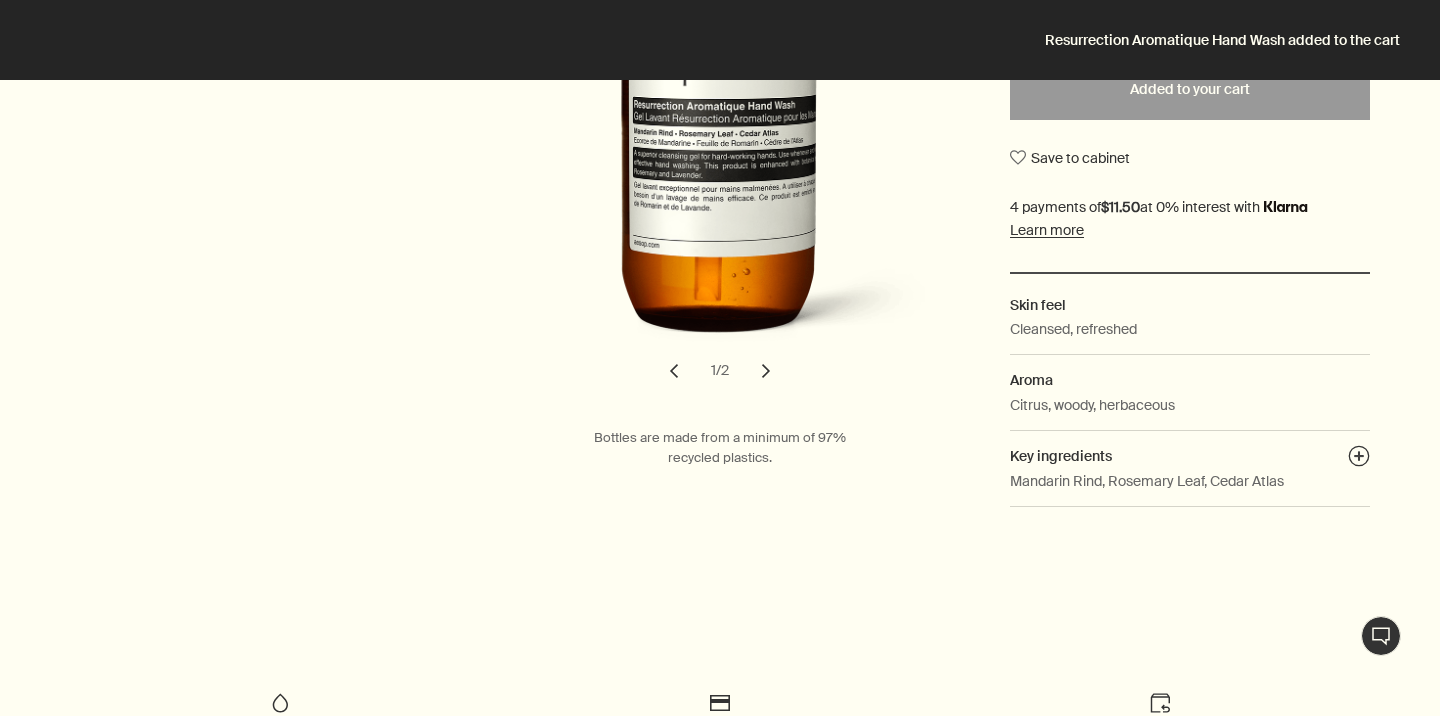 scroll, scrollTop: 0, scrollLeft: 0, axis: both 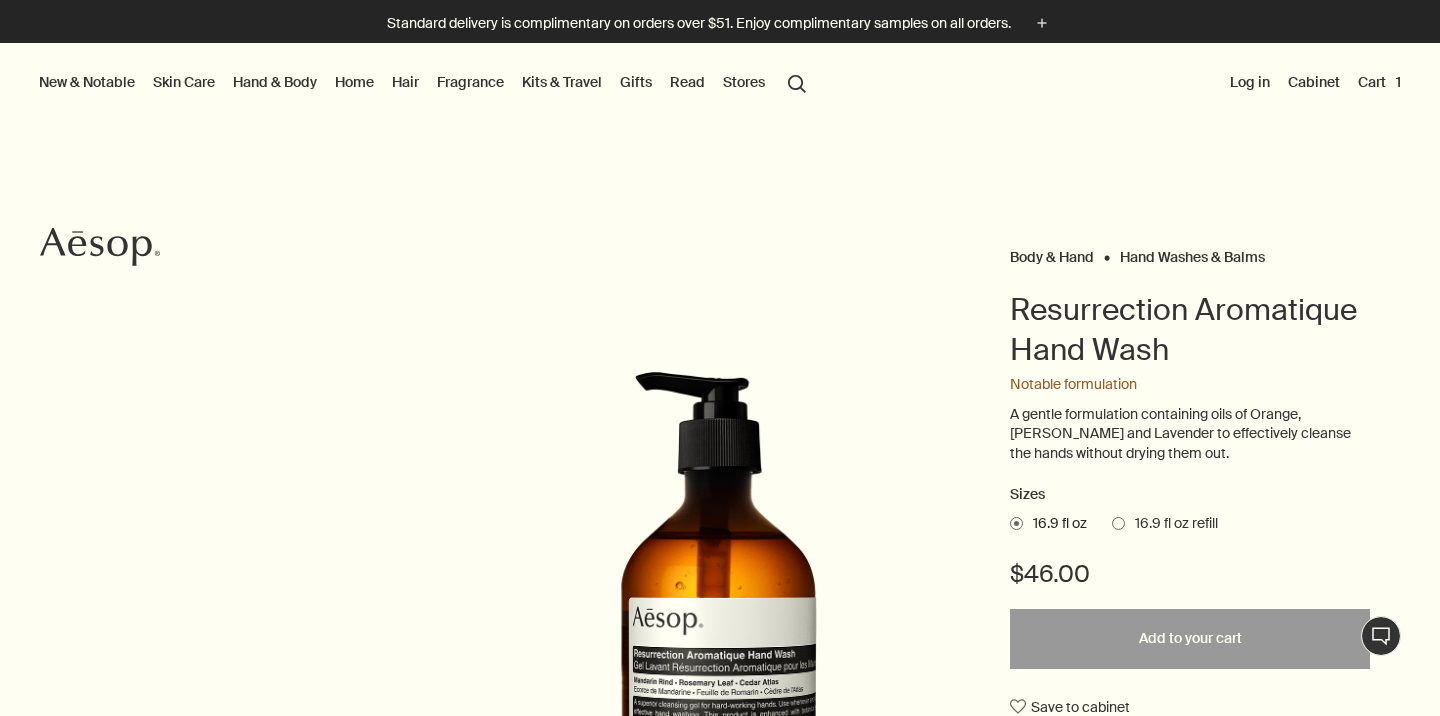 click on "Log in" at bounding box center (1250, 82) 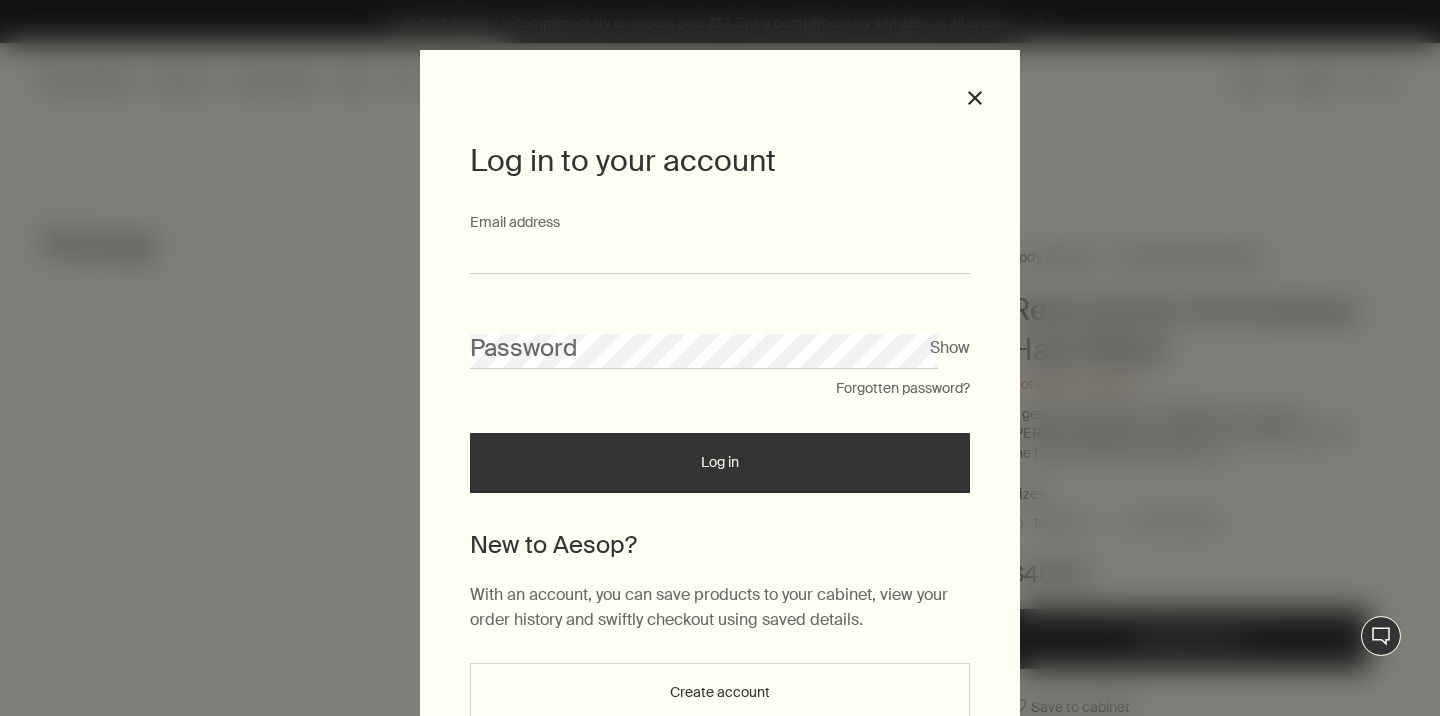 click on "Email address" at bounding box center (720, 255) 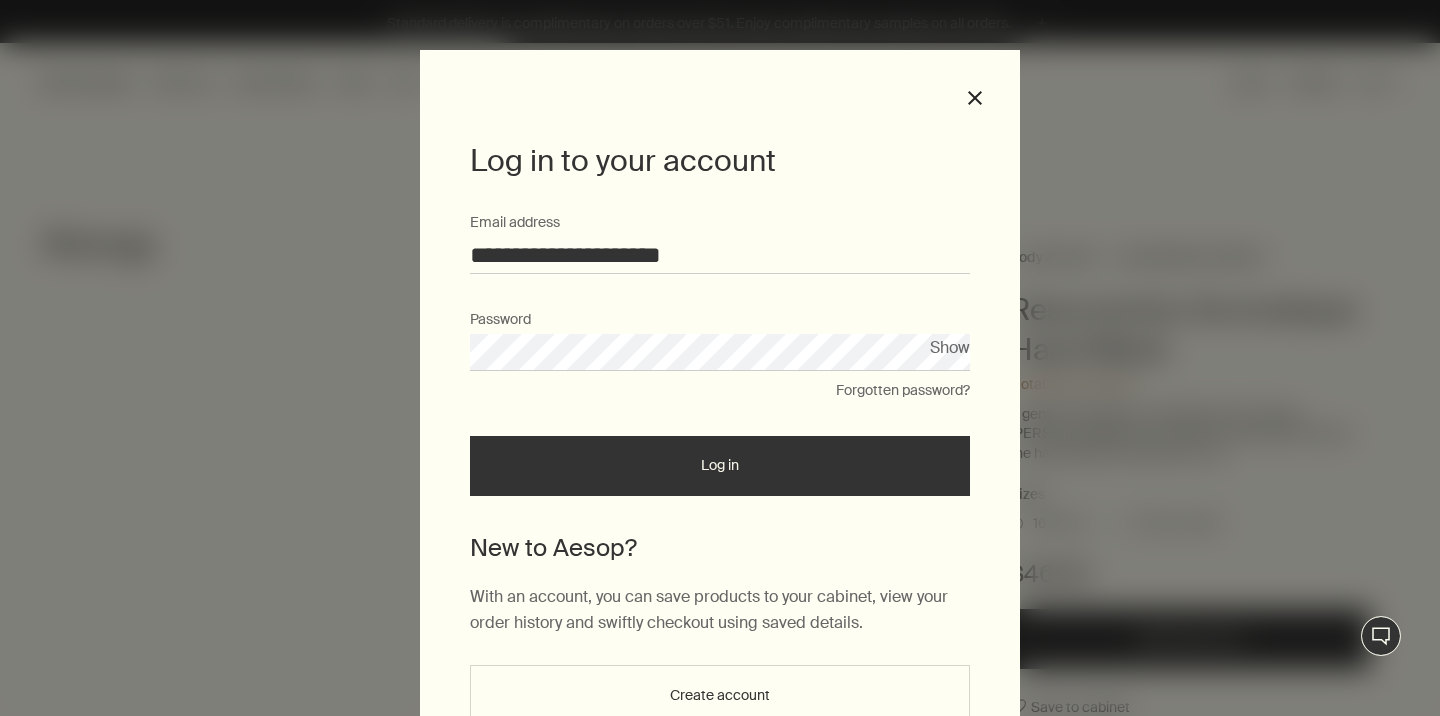 click on "Log in" at bounding box center (720, 466) 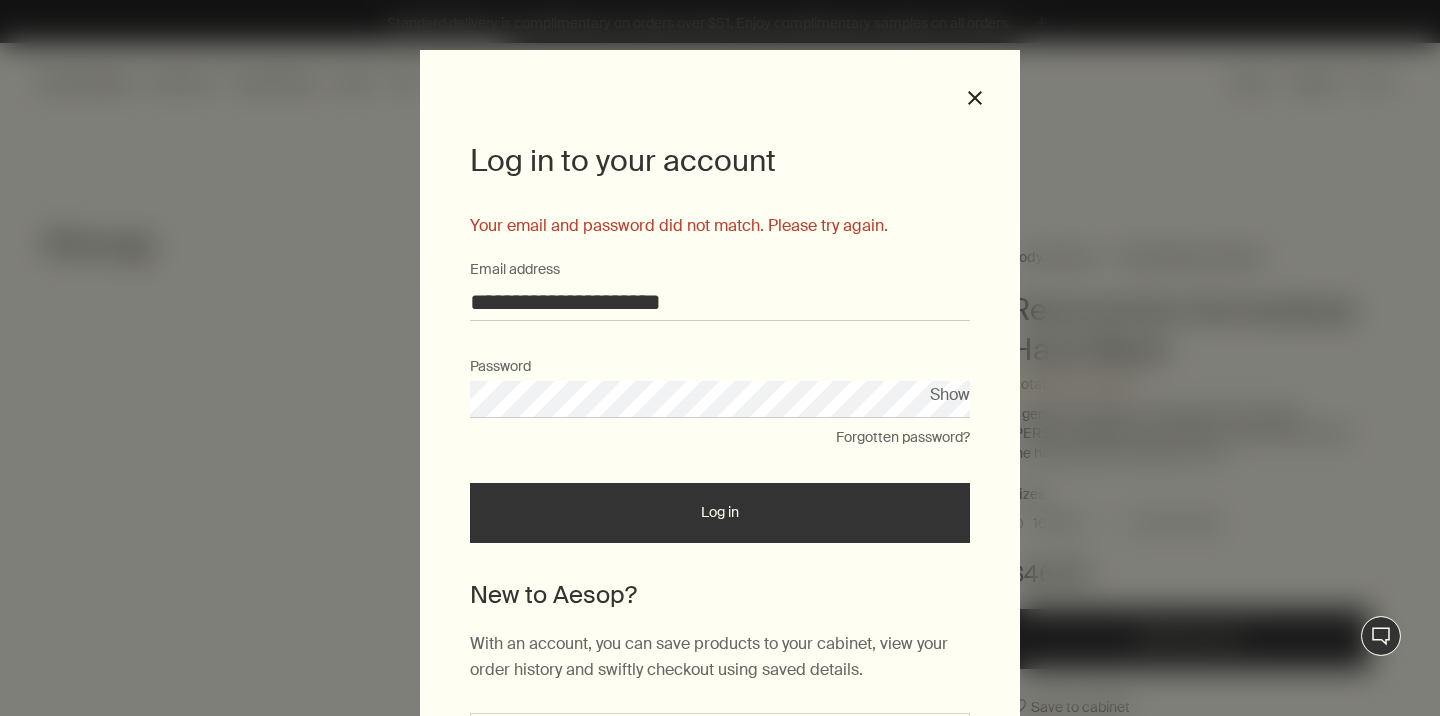 click on "Show" at bounding box center (950, 394) 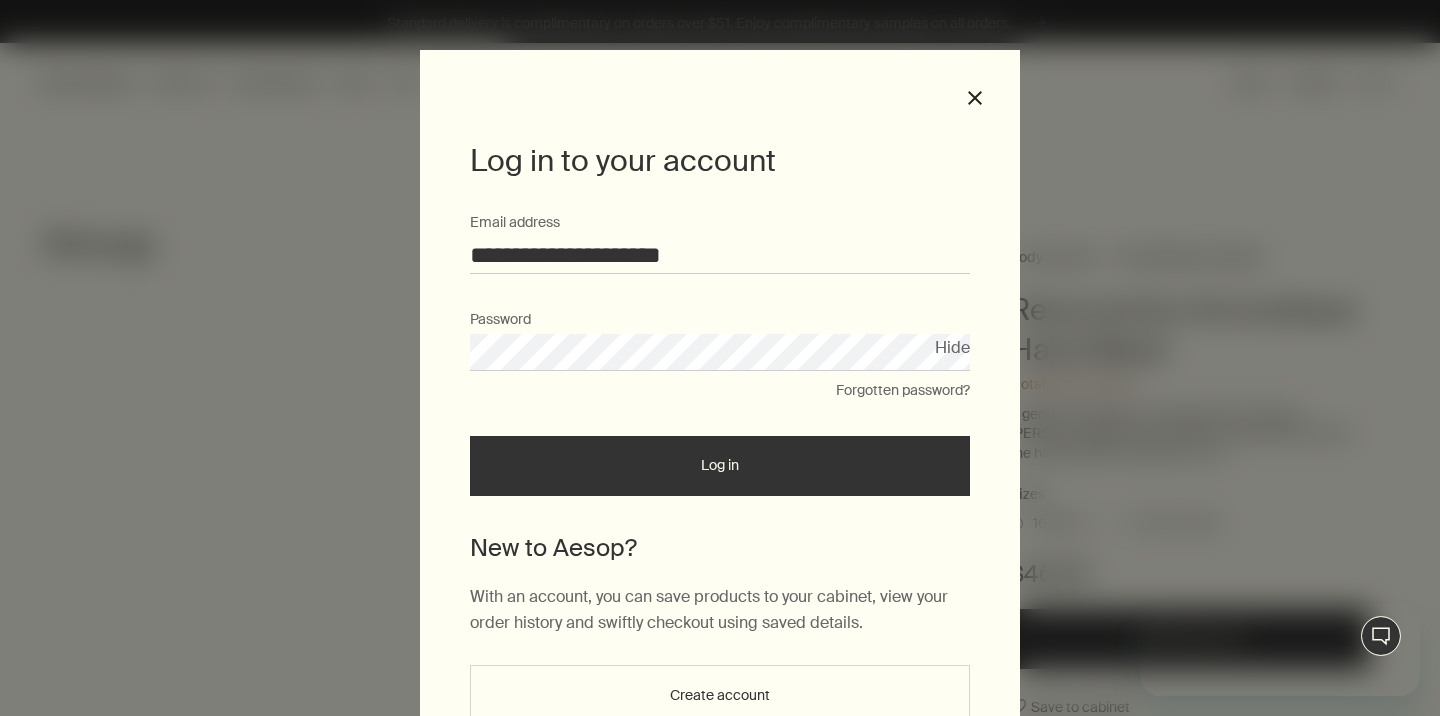 scroll, scrollTop: 0, scrollLeft: 0, axis: both 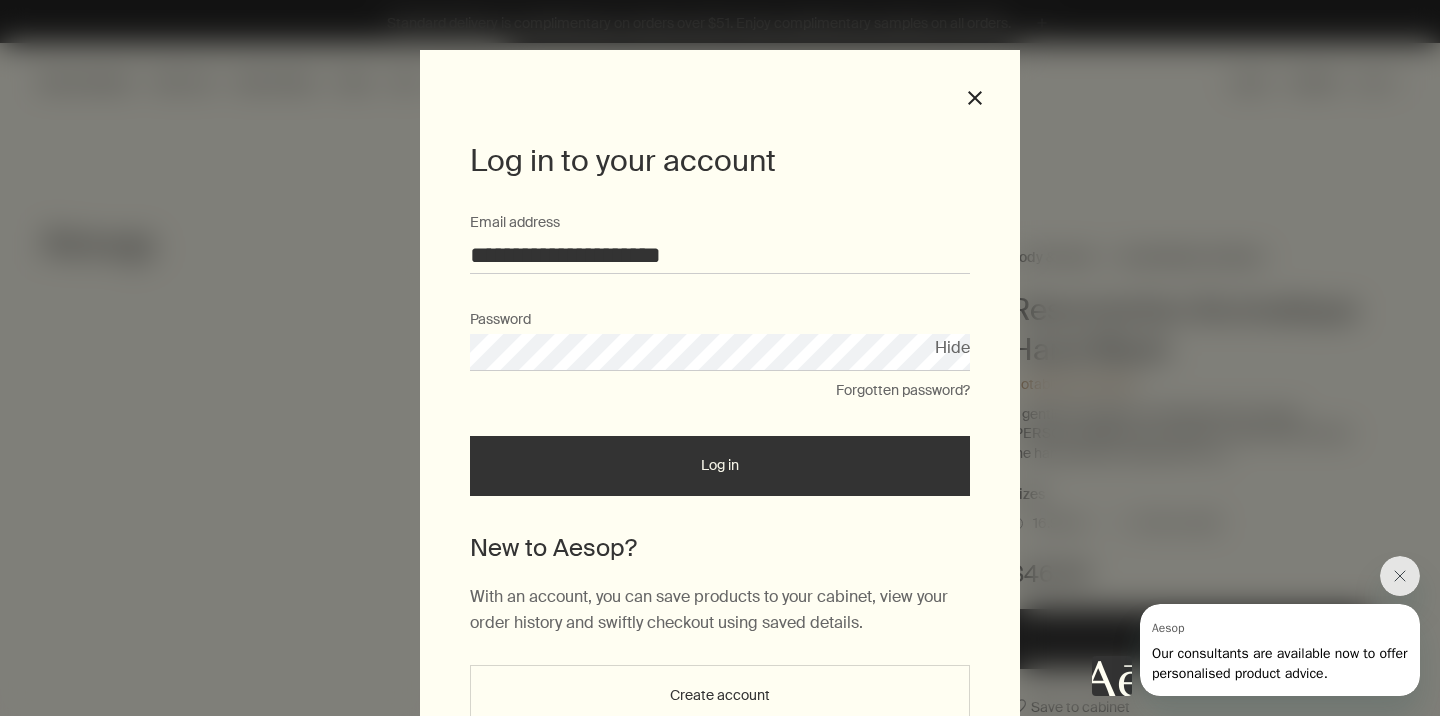 click on "Log in" at bounding box center (720, 466) 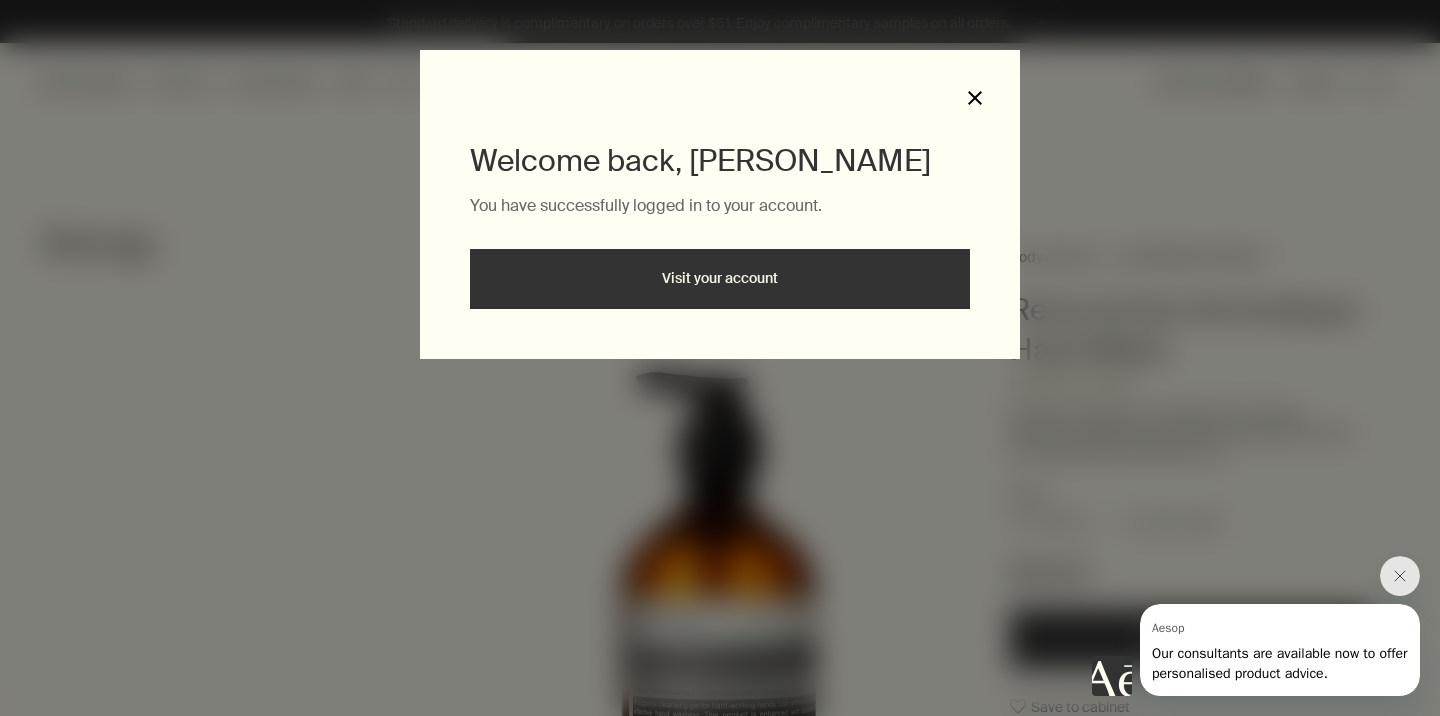 click on "close" at bounding box center (975, 98) 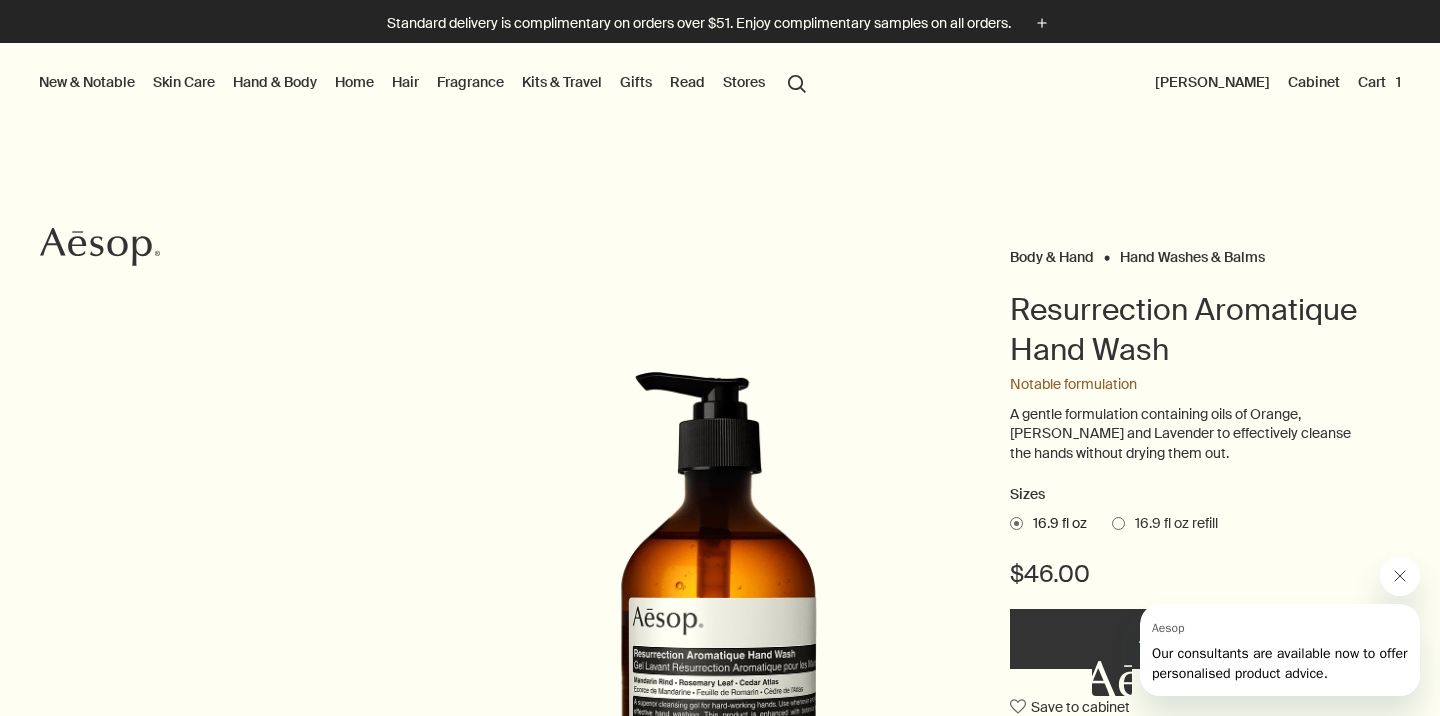 click 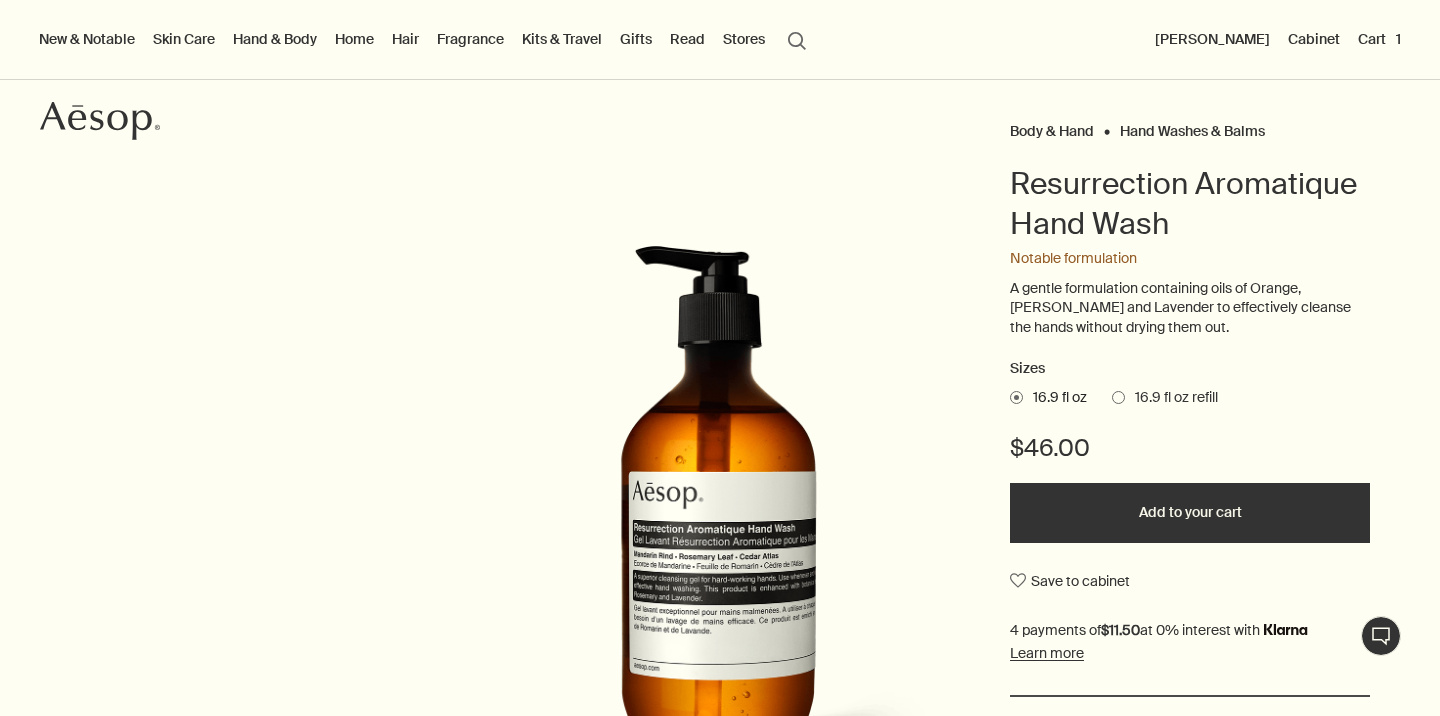 scroll, scrollTop: 135, scrollLeft: 0, axis: vertical 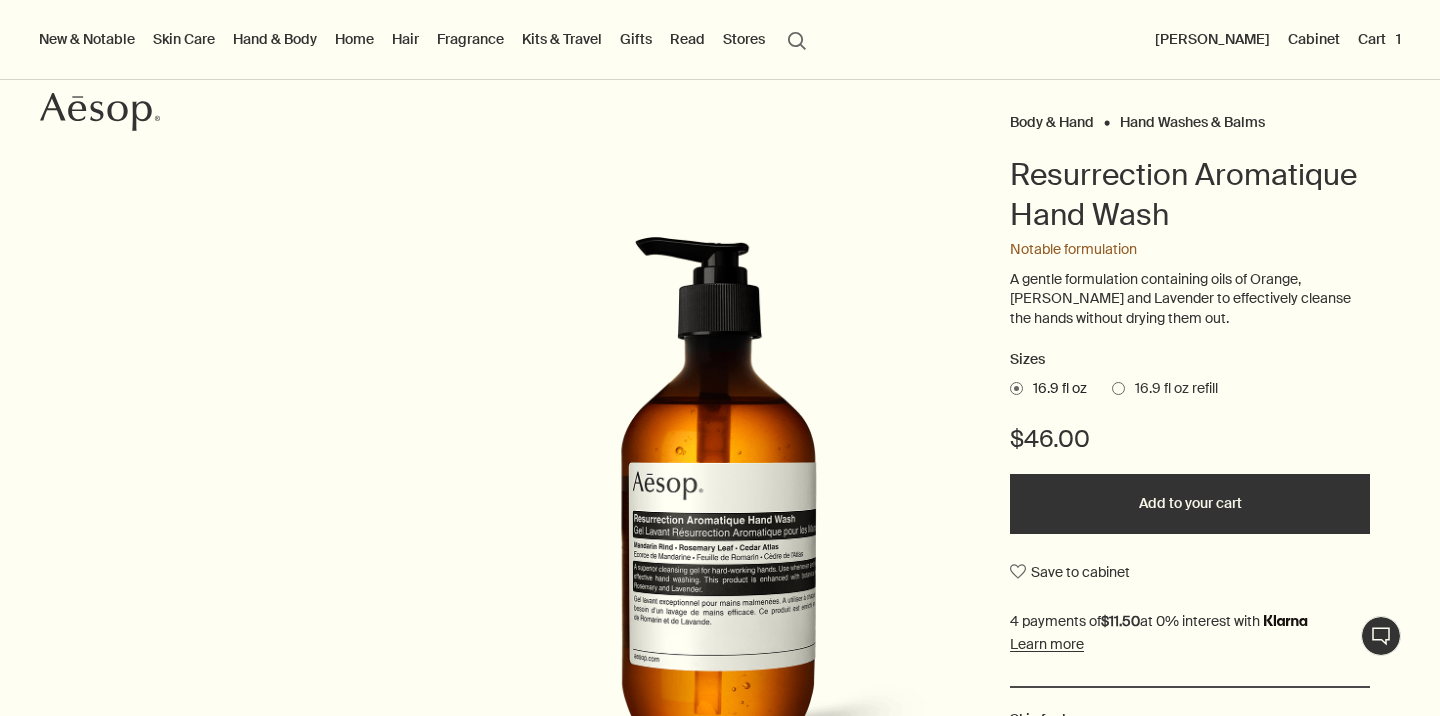 click on "Cart 1" at bounding box center [1379, 39] 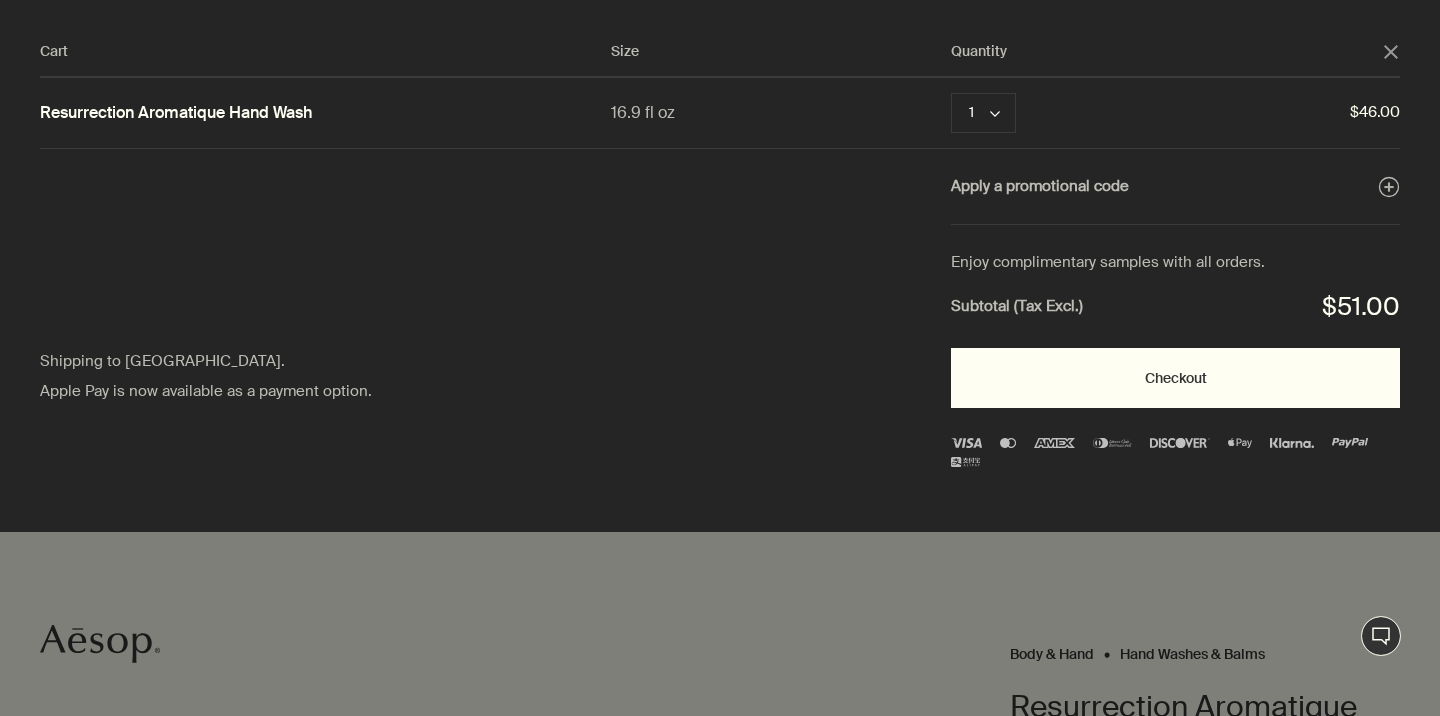 click on "Checkout" at bounding box center [1175, 378] 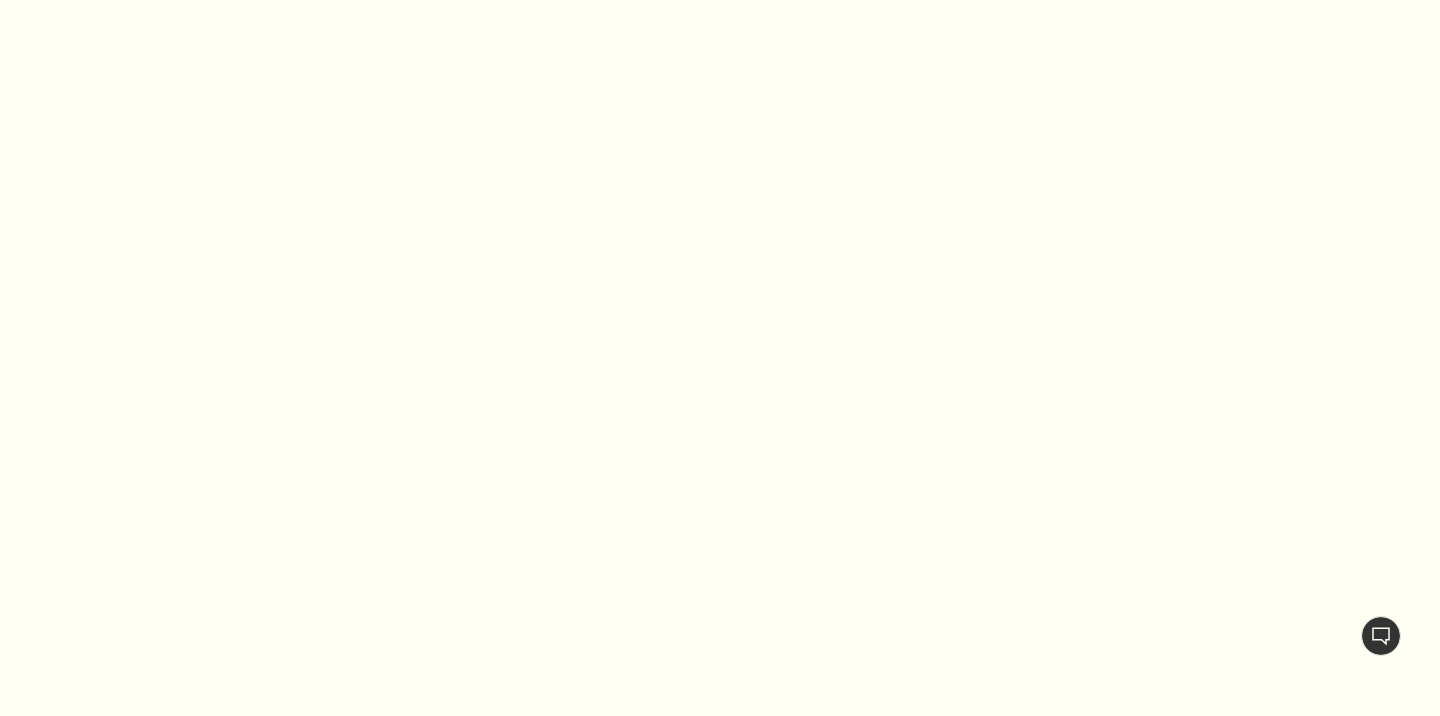 scroll, scrollTop: 0, scrollLeft: 0, axis: both 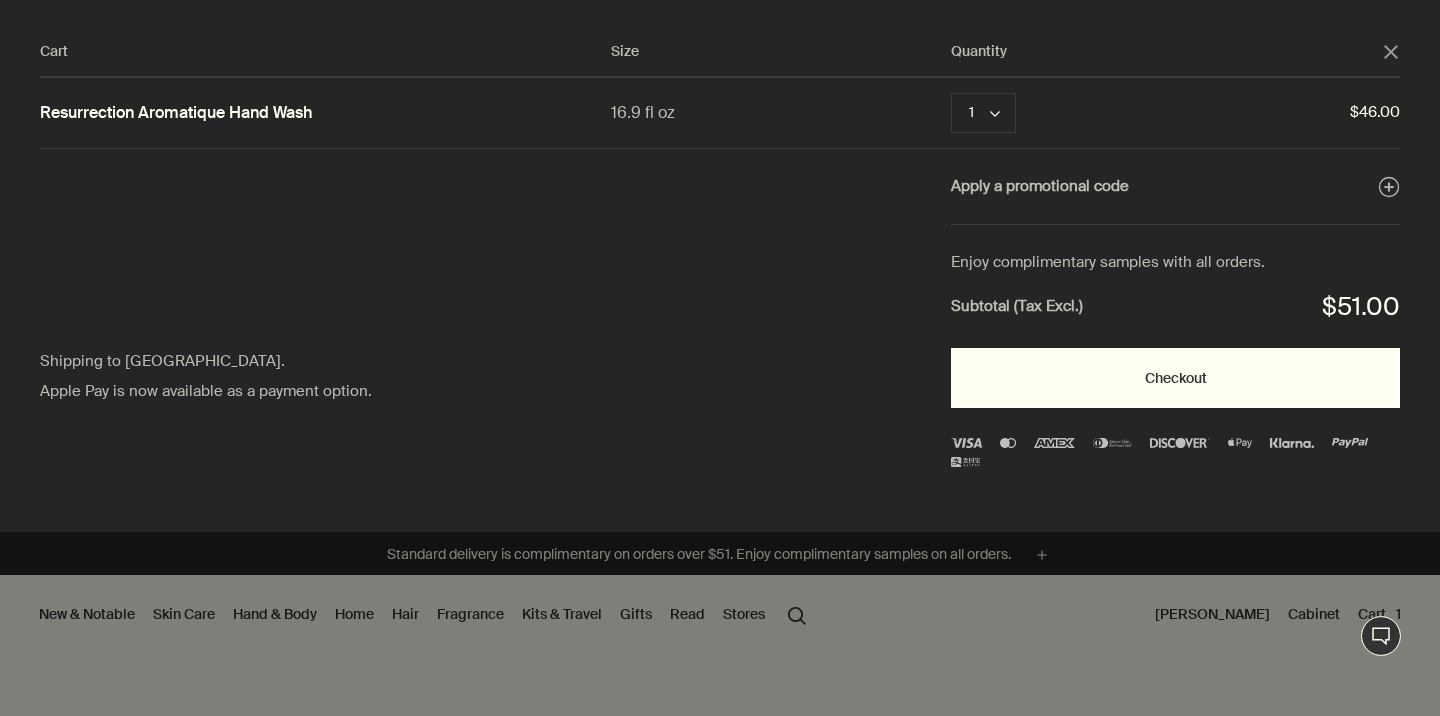 click on "Checkout" at bounding box center [1175, 378] 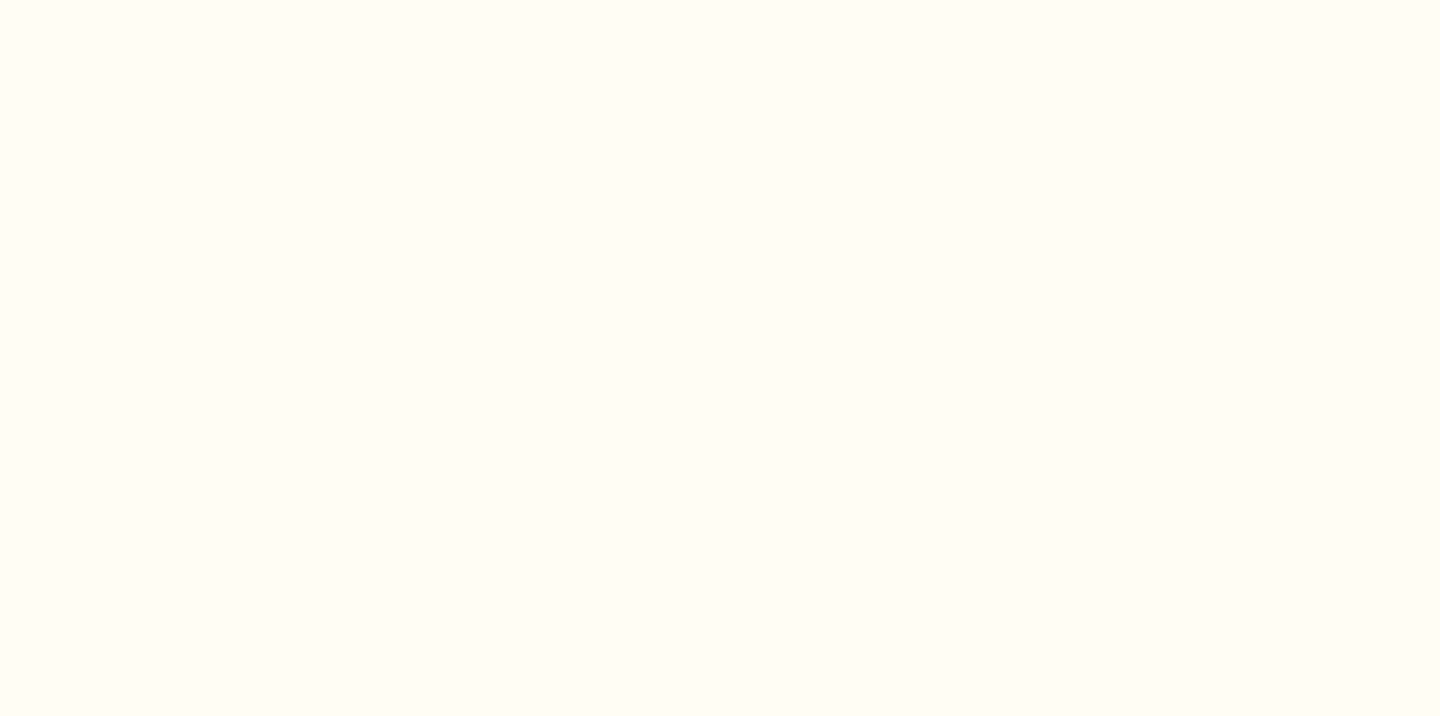 scroll, scrollTop: 0, scrollLeft: 0, axis: both 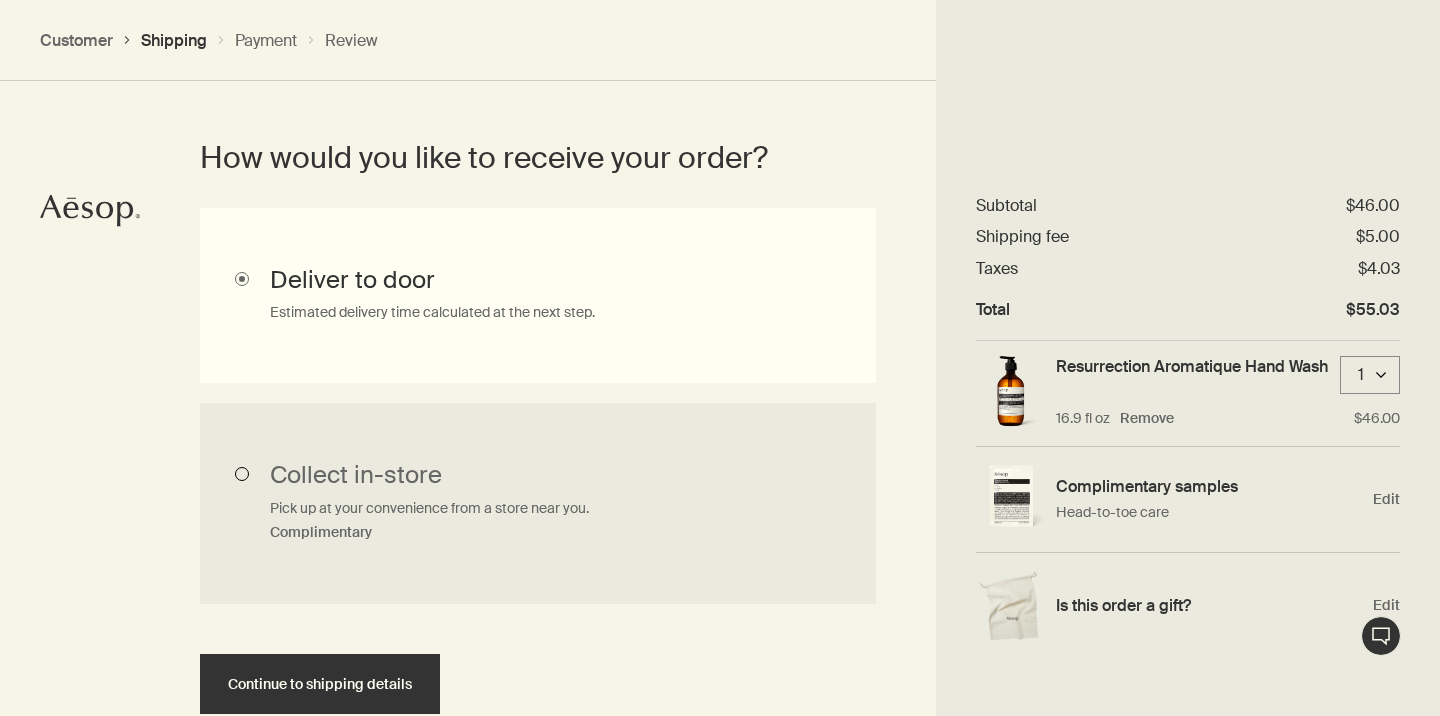 click on "Collect in-store Pick up at your convenience from a store near you. Complimentary" at bounding box center [538, 504] 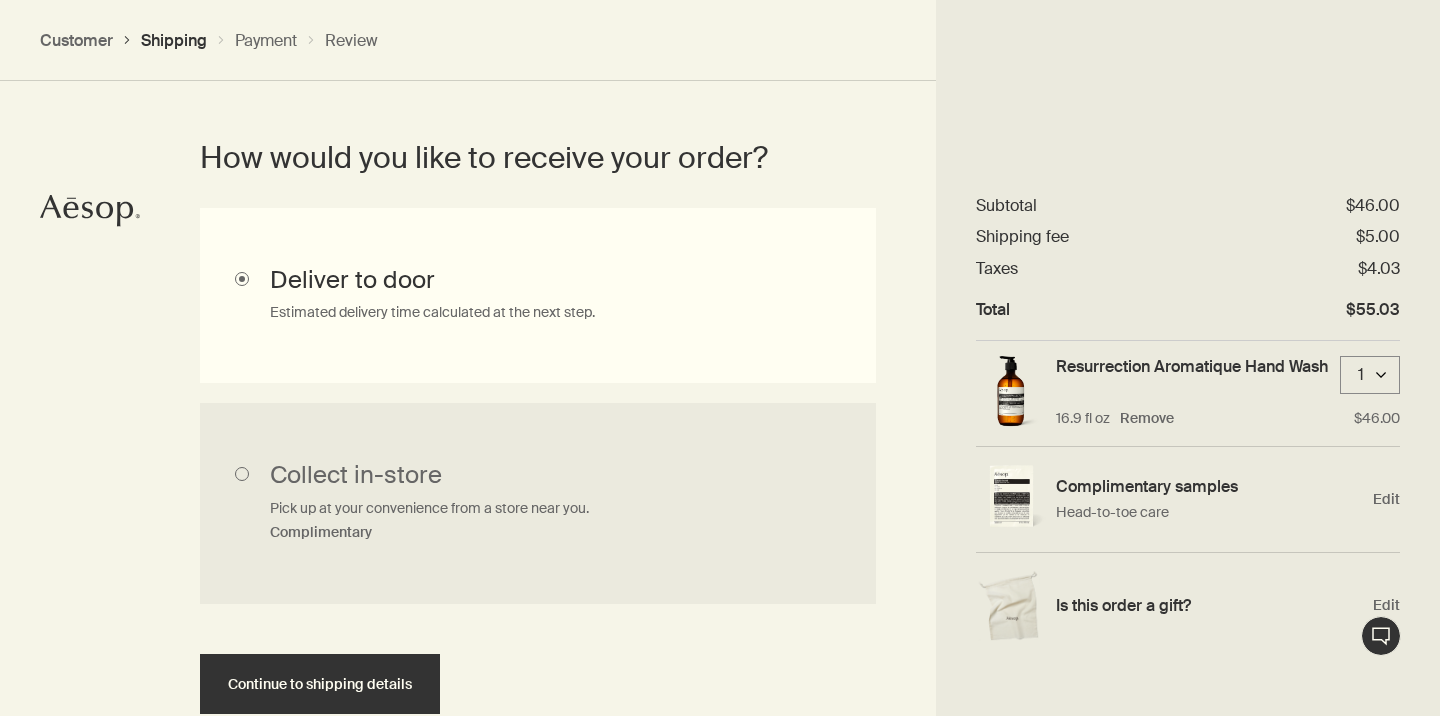 radio on "true" 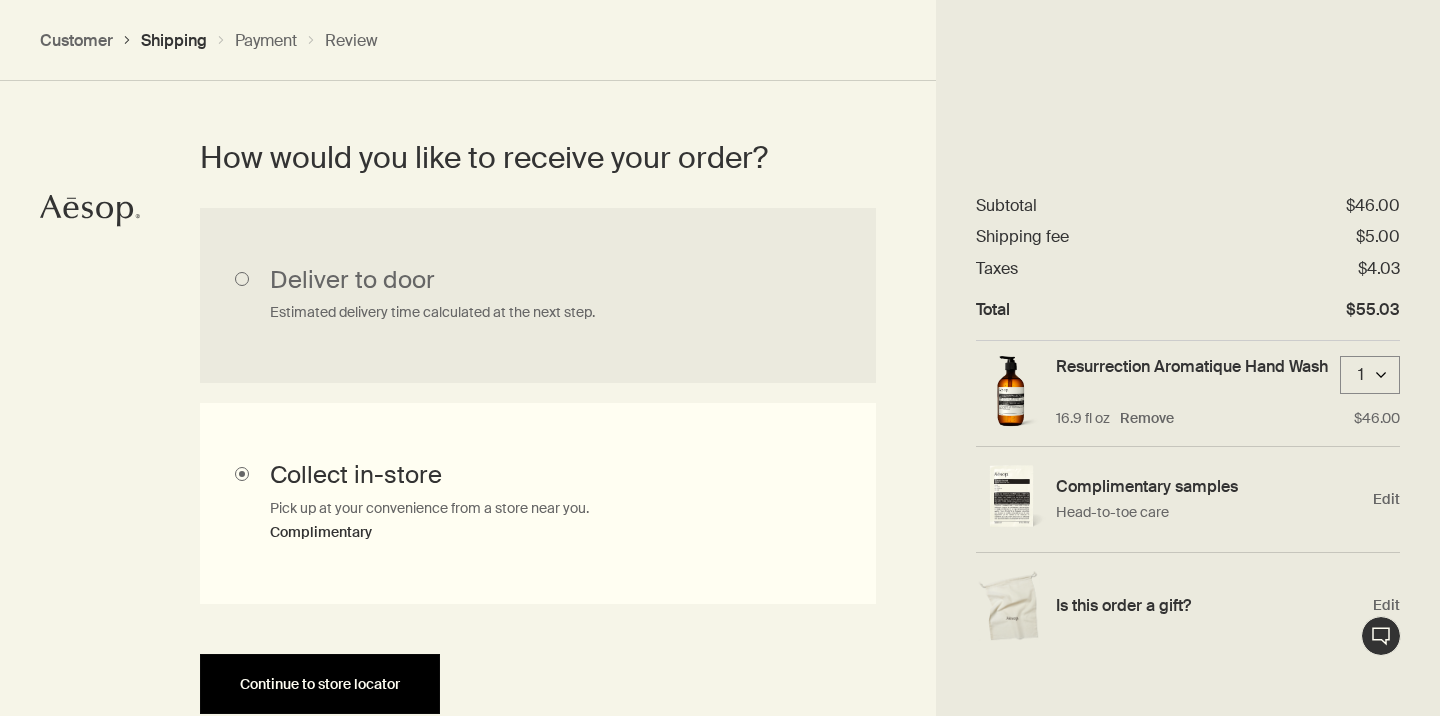 click on "Continue to store locator" at bounding box center [320, 684] 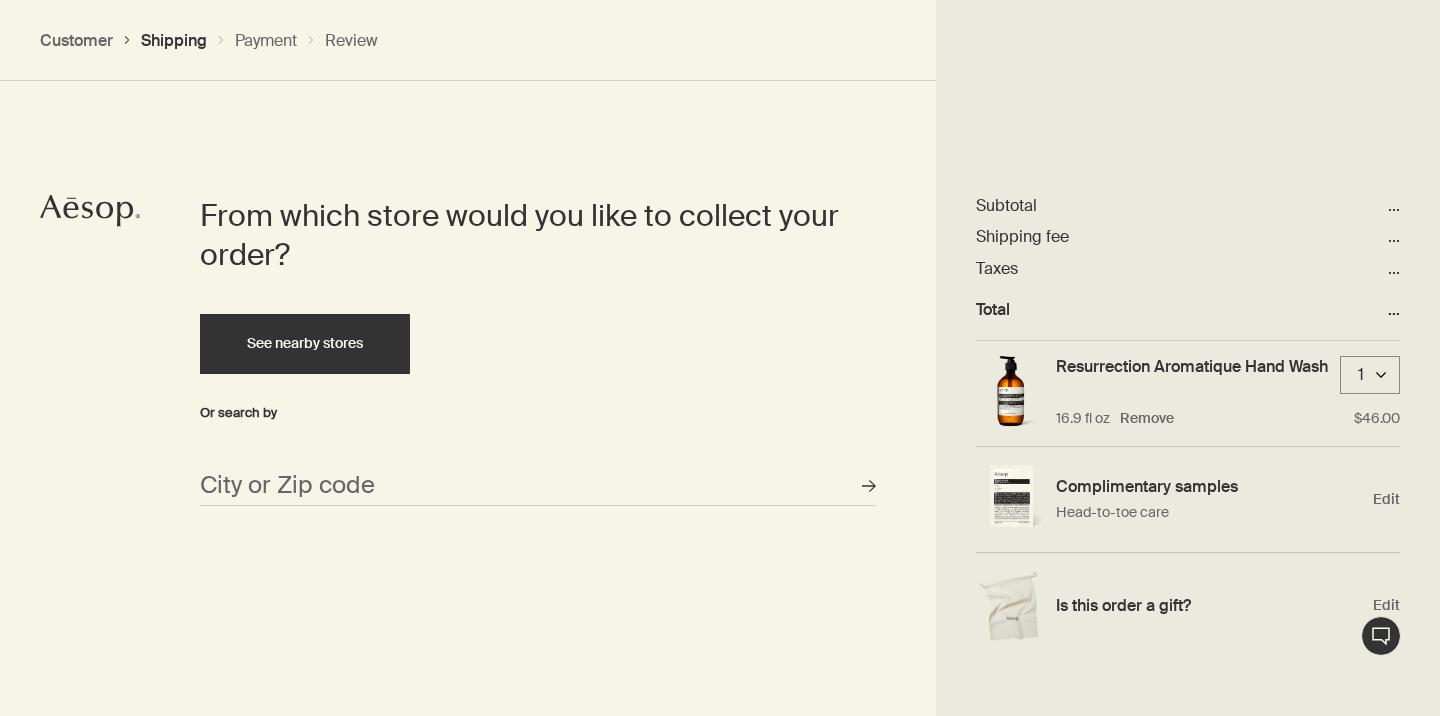 scroll, scrollTop: 865, scrollLeft: 0, axis: vertical 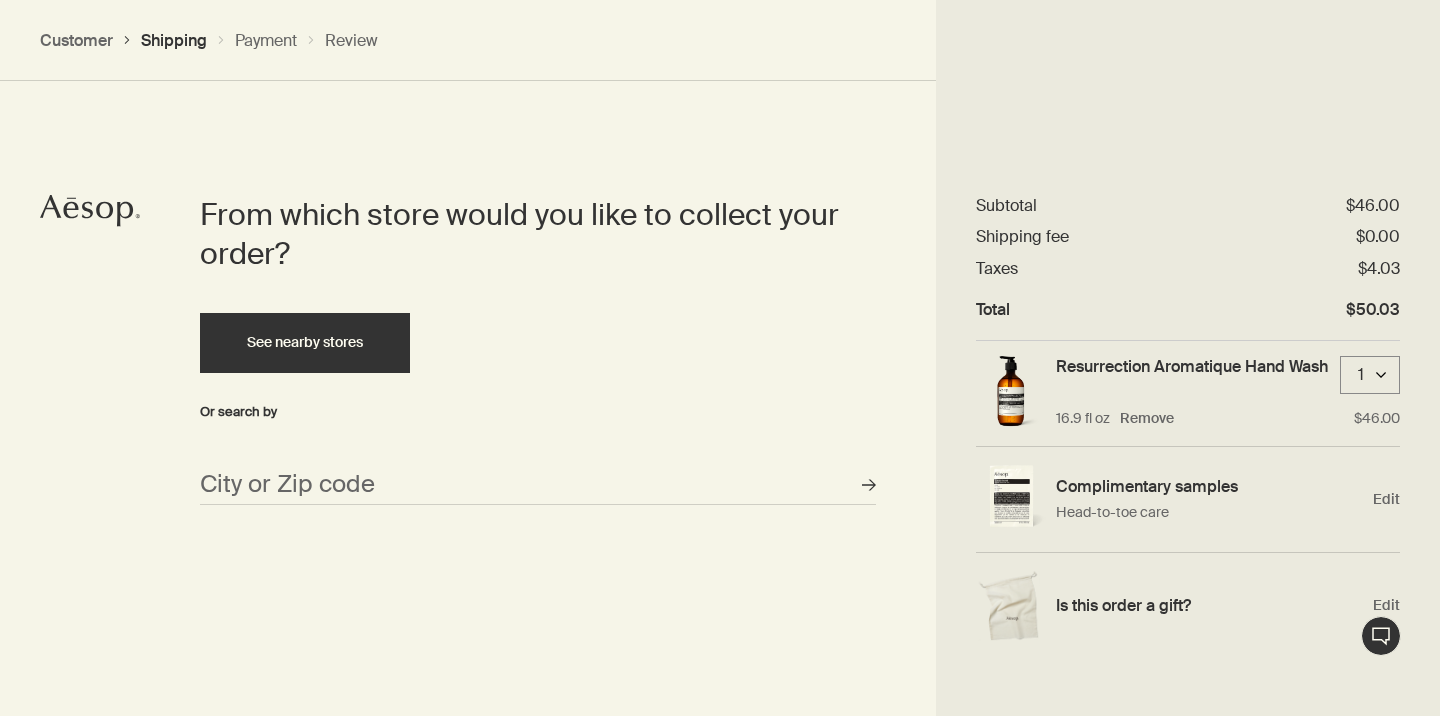 click on "See nearby stores" at bounding box center [305, 342] 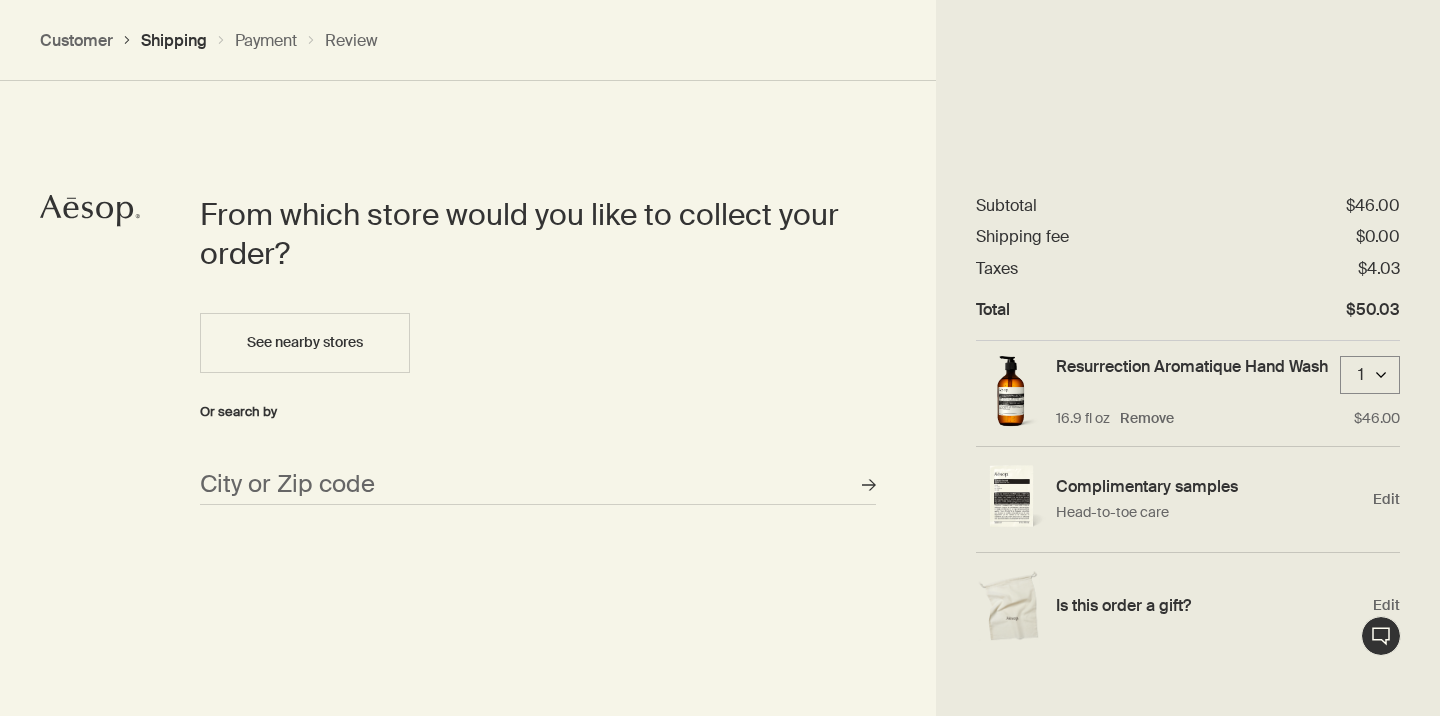 click at bounding box center (720, 358) 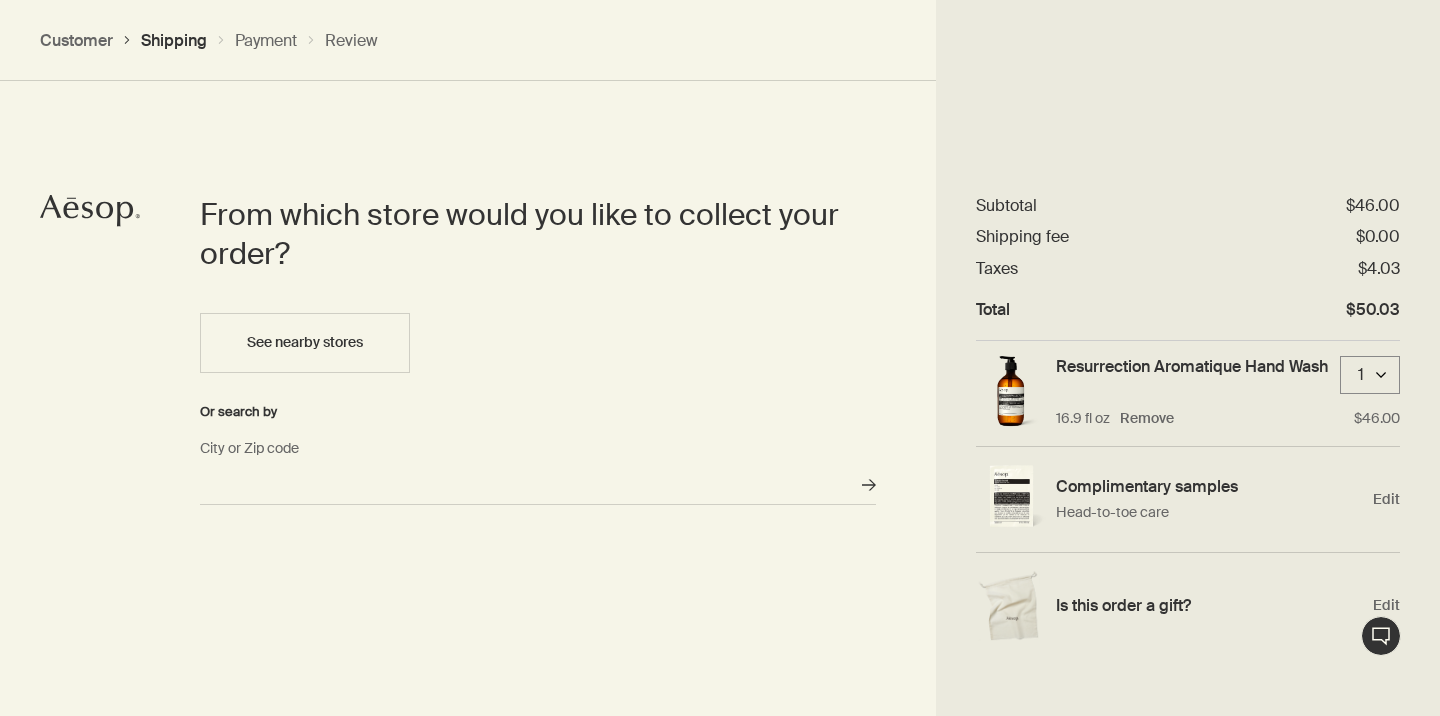 click on "City or Zip code" at bounding box center (538, 485) 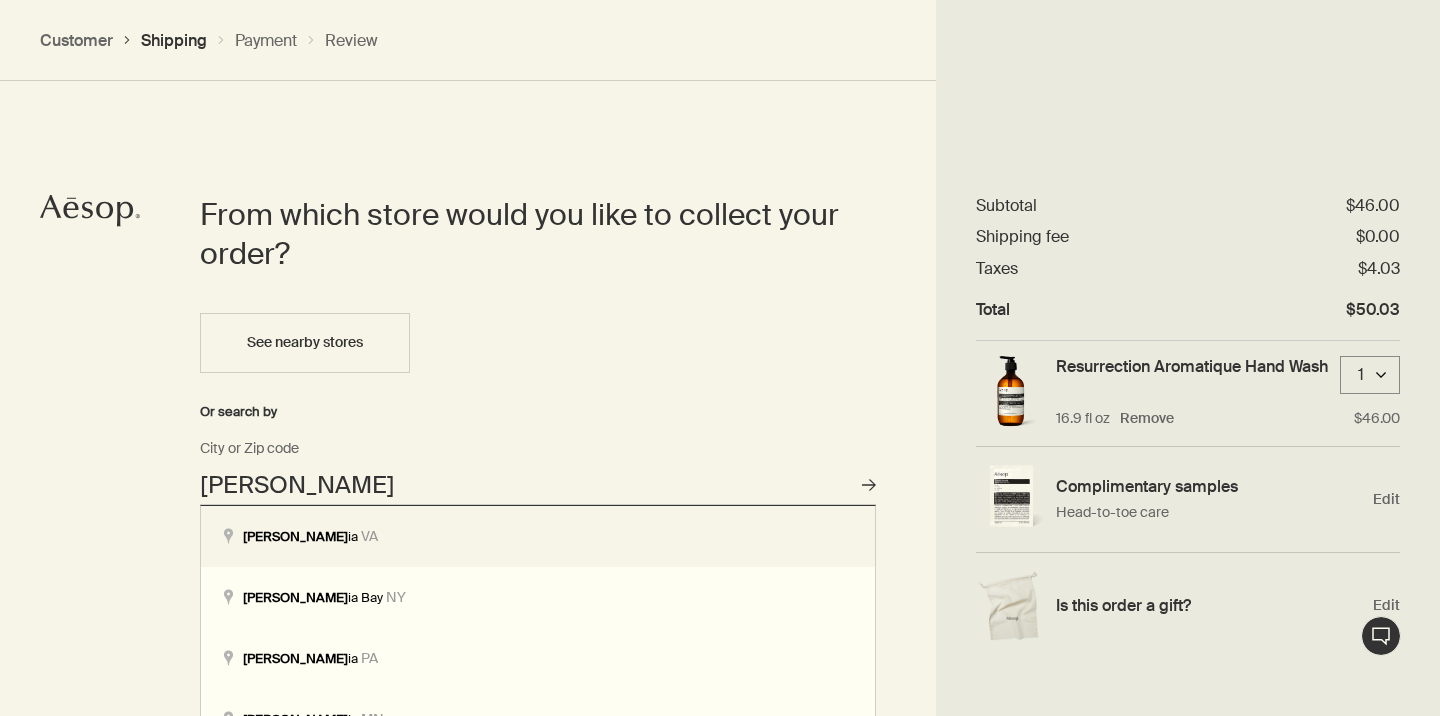 type on "Alexandria, VA" 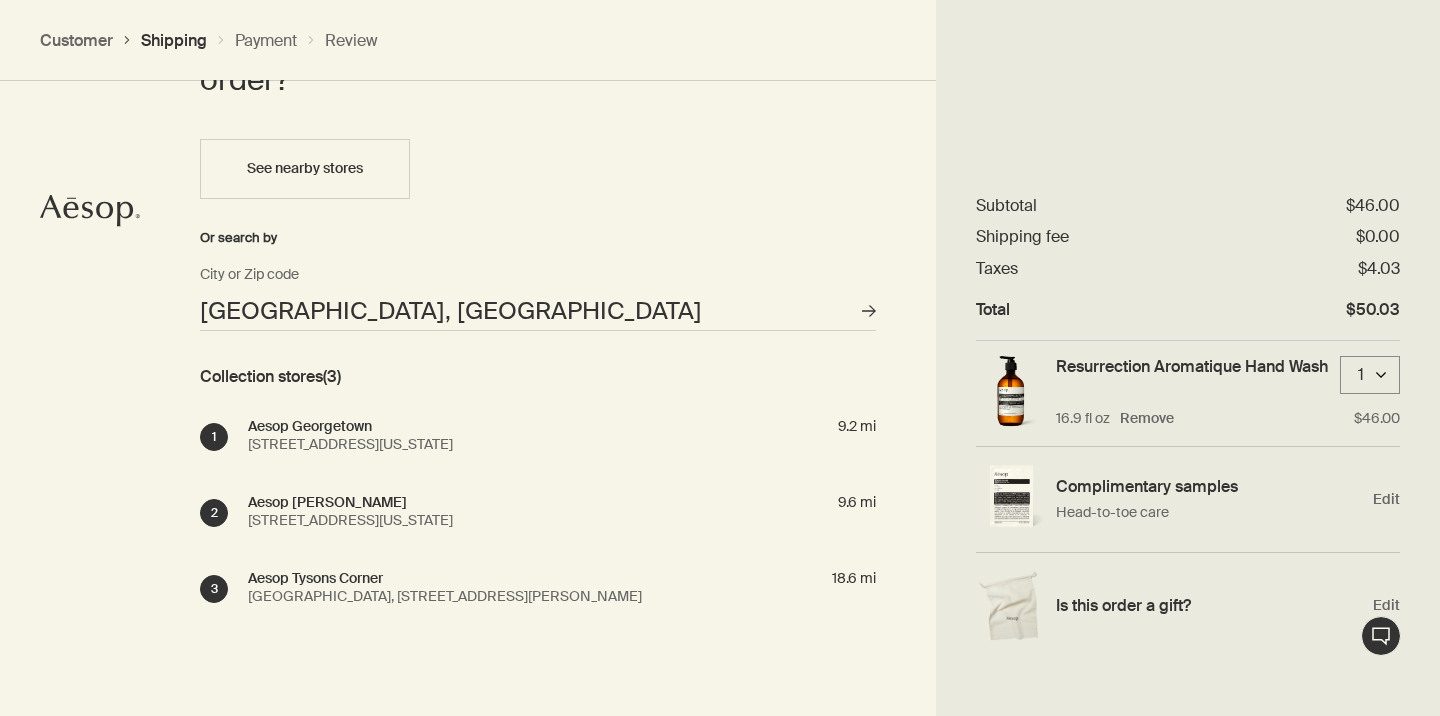 scroll, scrollTop: 1040, scrollLeft: 0, axis: vertical 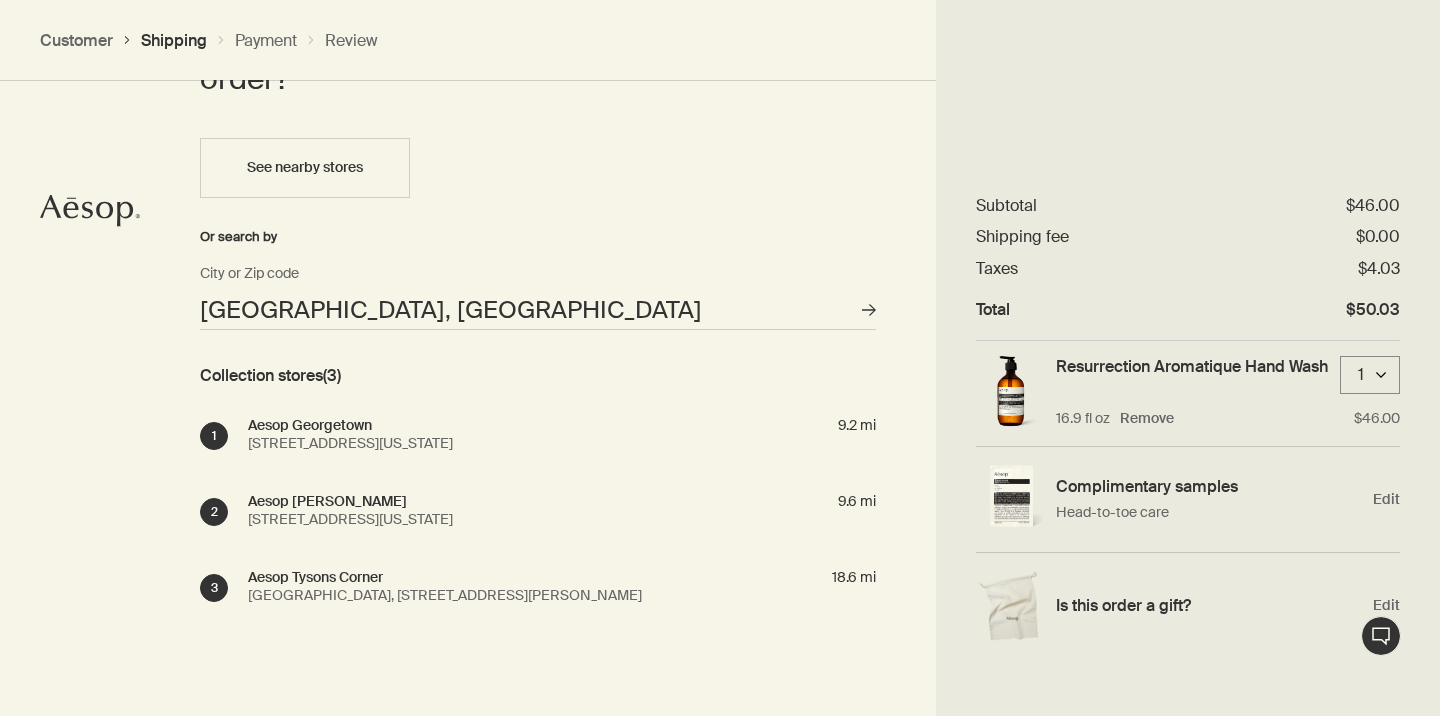 click on "3275 M St NW, Washington, DC 20007, USA" at bounding box center (358, 443) 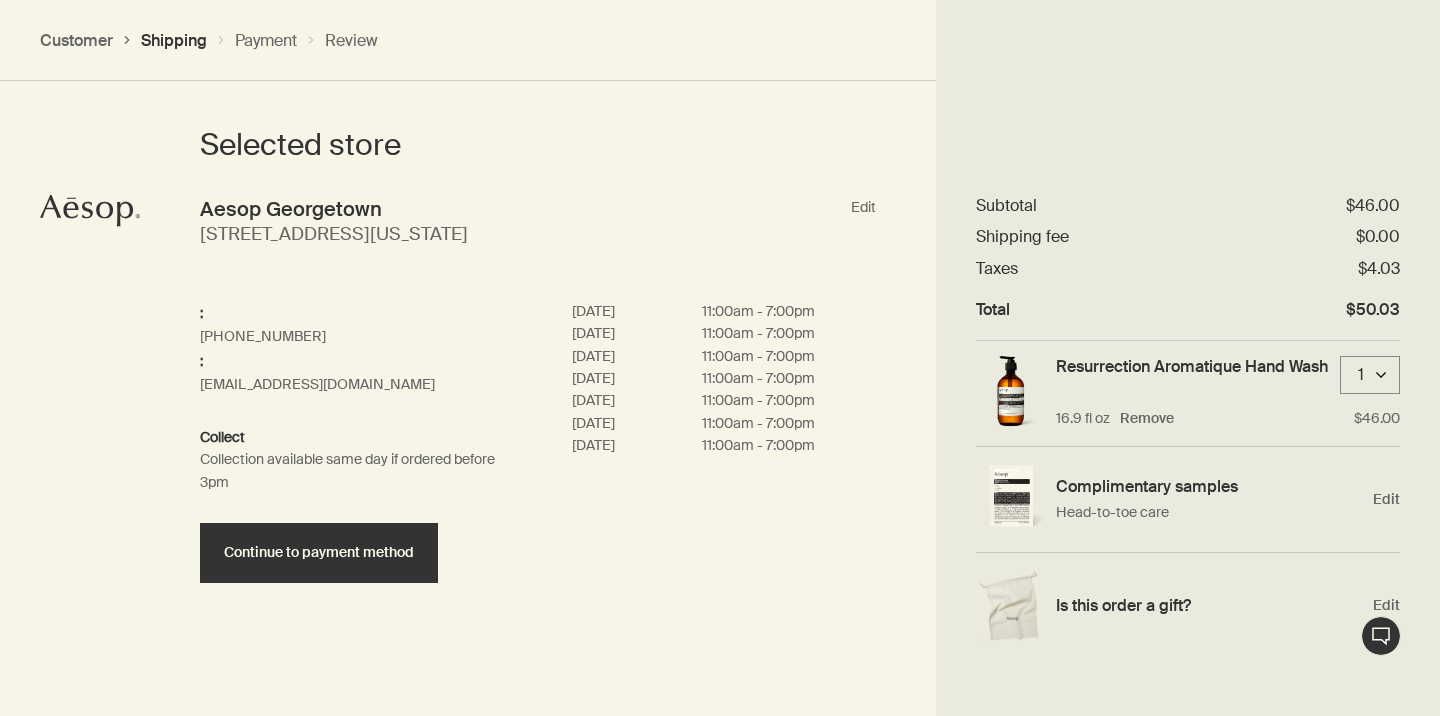 scroll, scrollTop: 935, scrollLeft: 0, axis: vertical 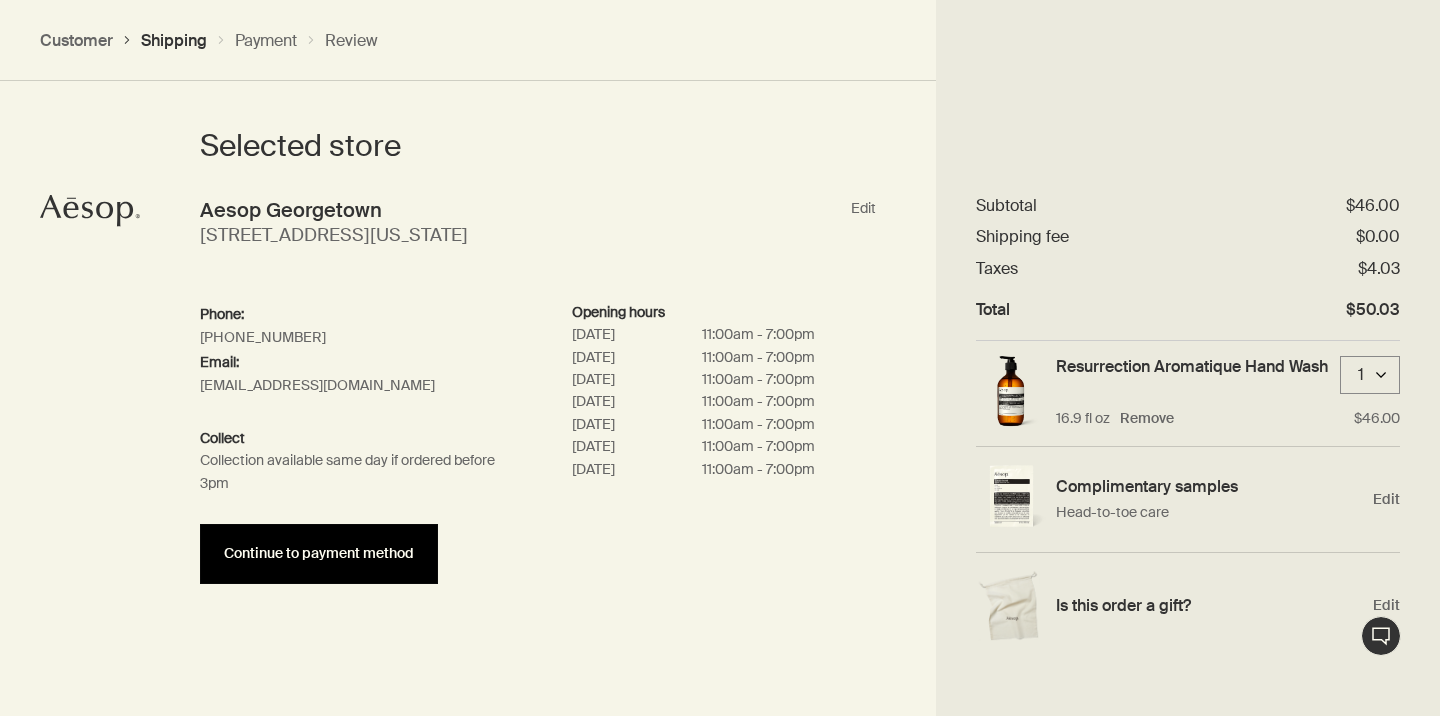 click on "Continue to payment method" at bounding box center [319, 554] 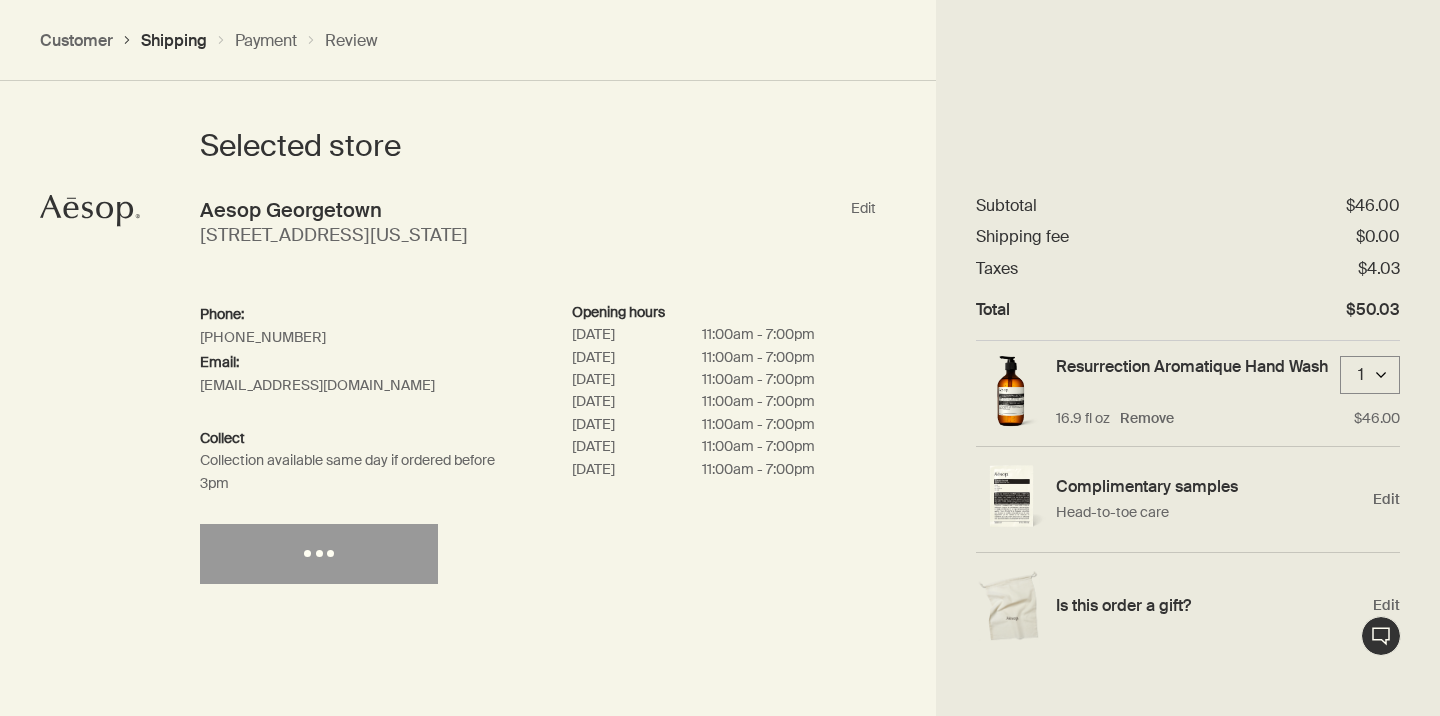 select on "US" 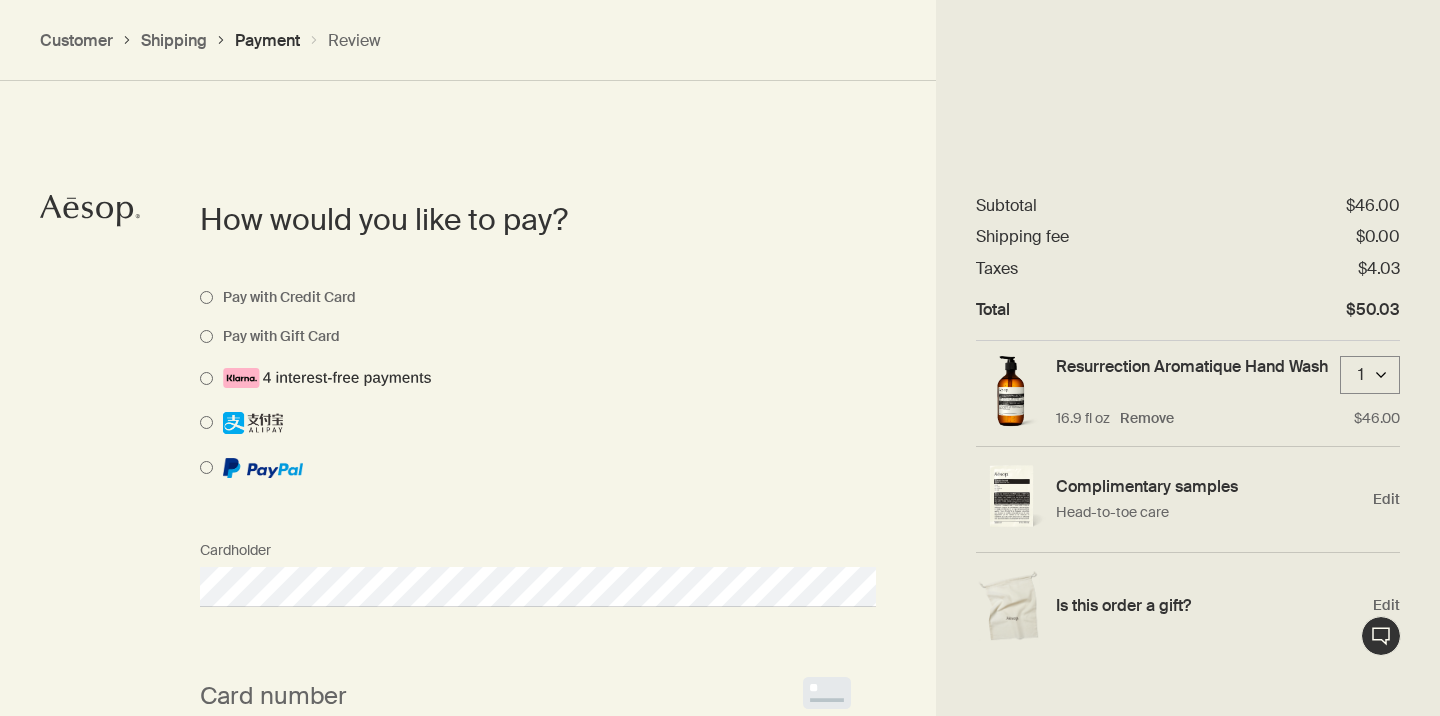 scroll, scrollTop: 1343, scrollLeft: 0, axis: vertical 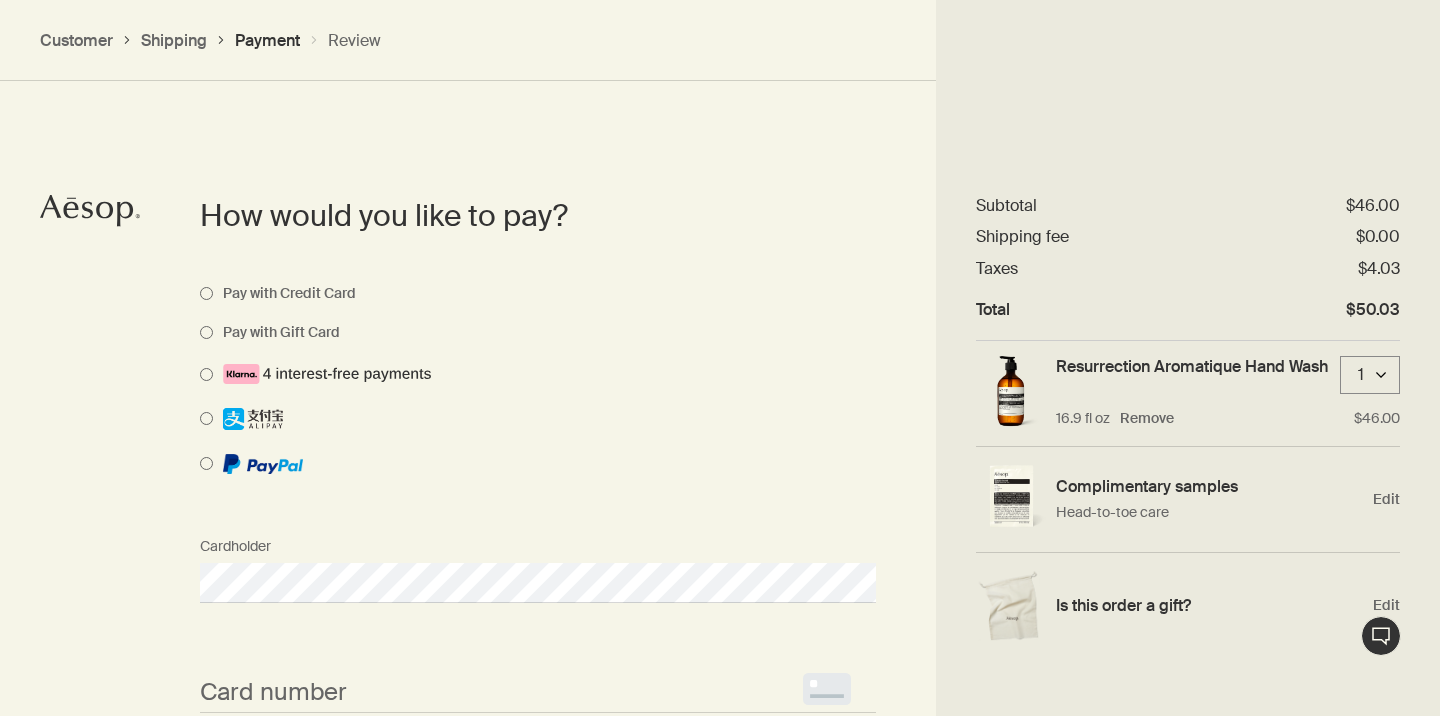 select on "US" 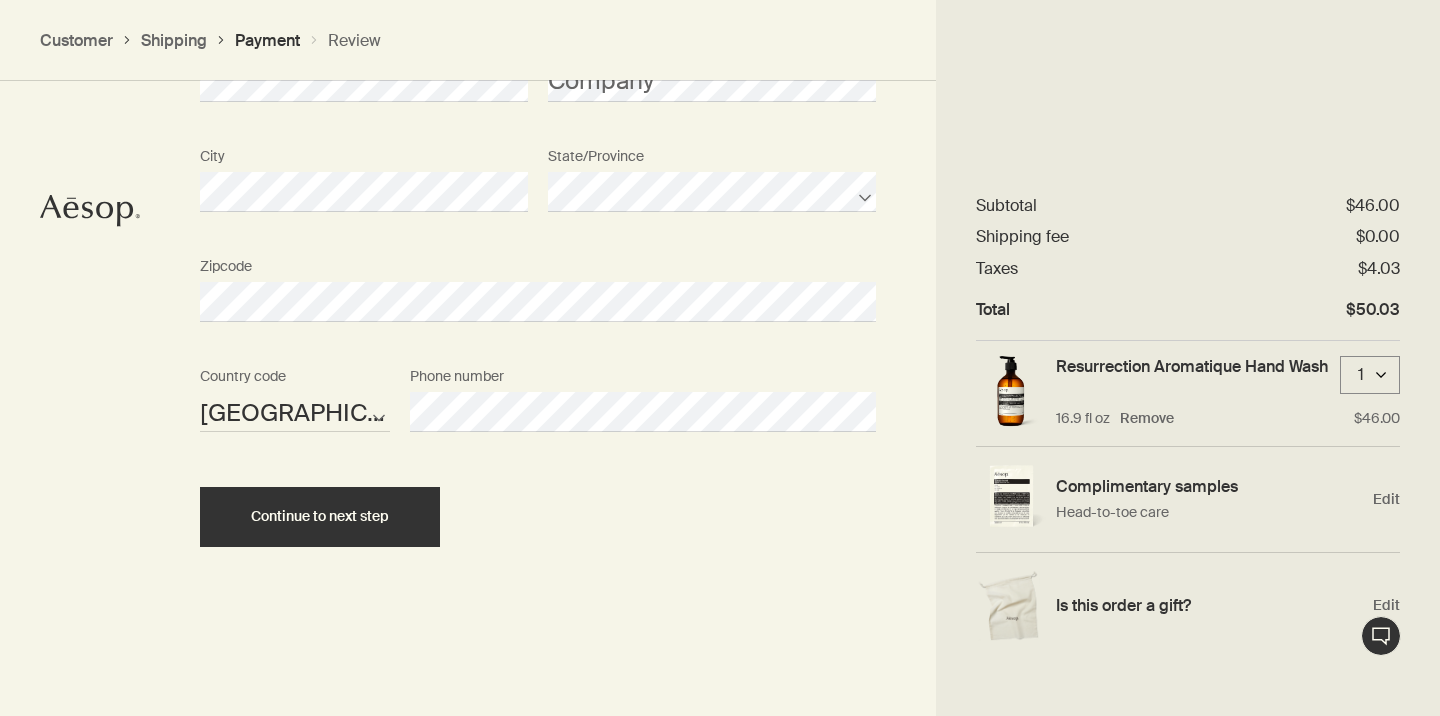 scroll, scrollTop: 2309, scrollLeft: 0, axis: vertical 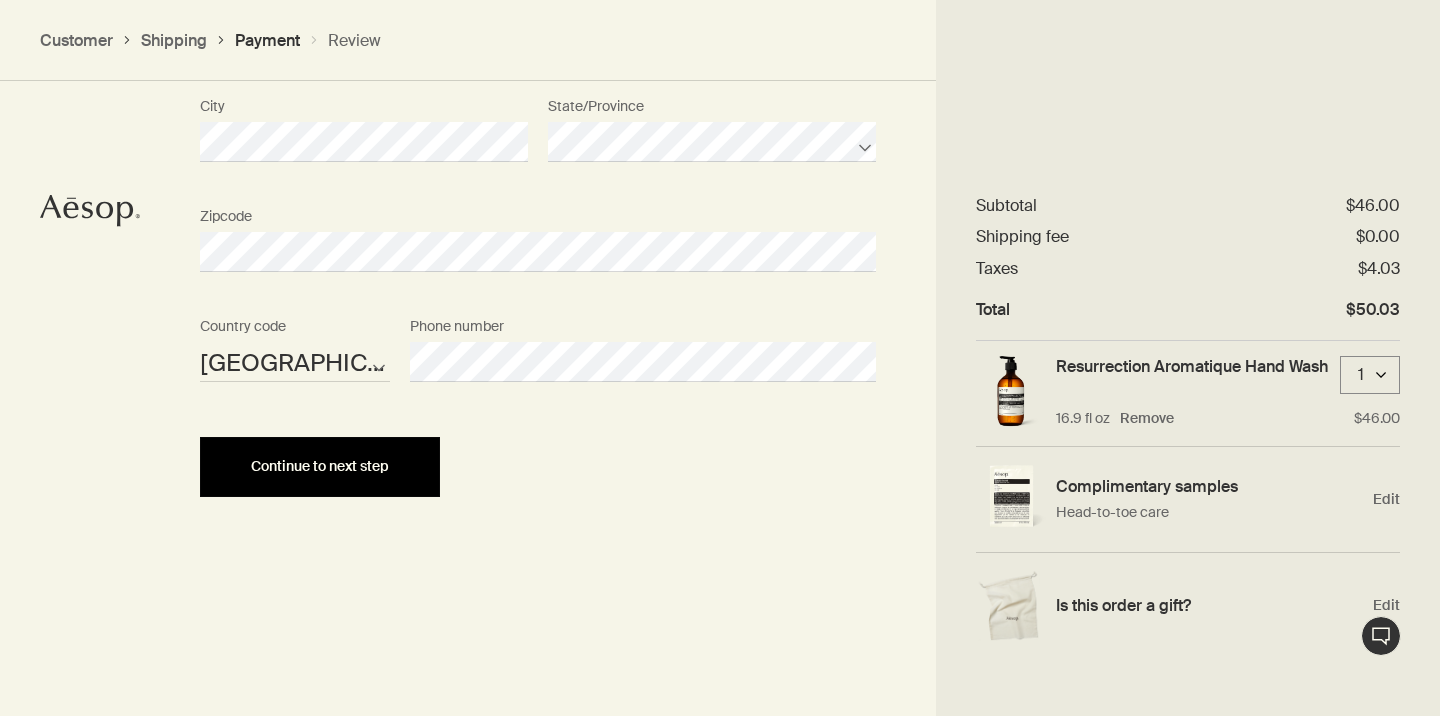 click on "Continue to next step" at bounding box center (320, 467) 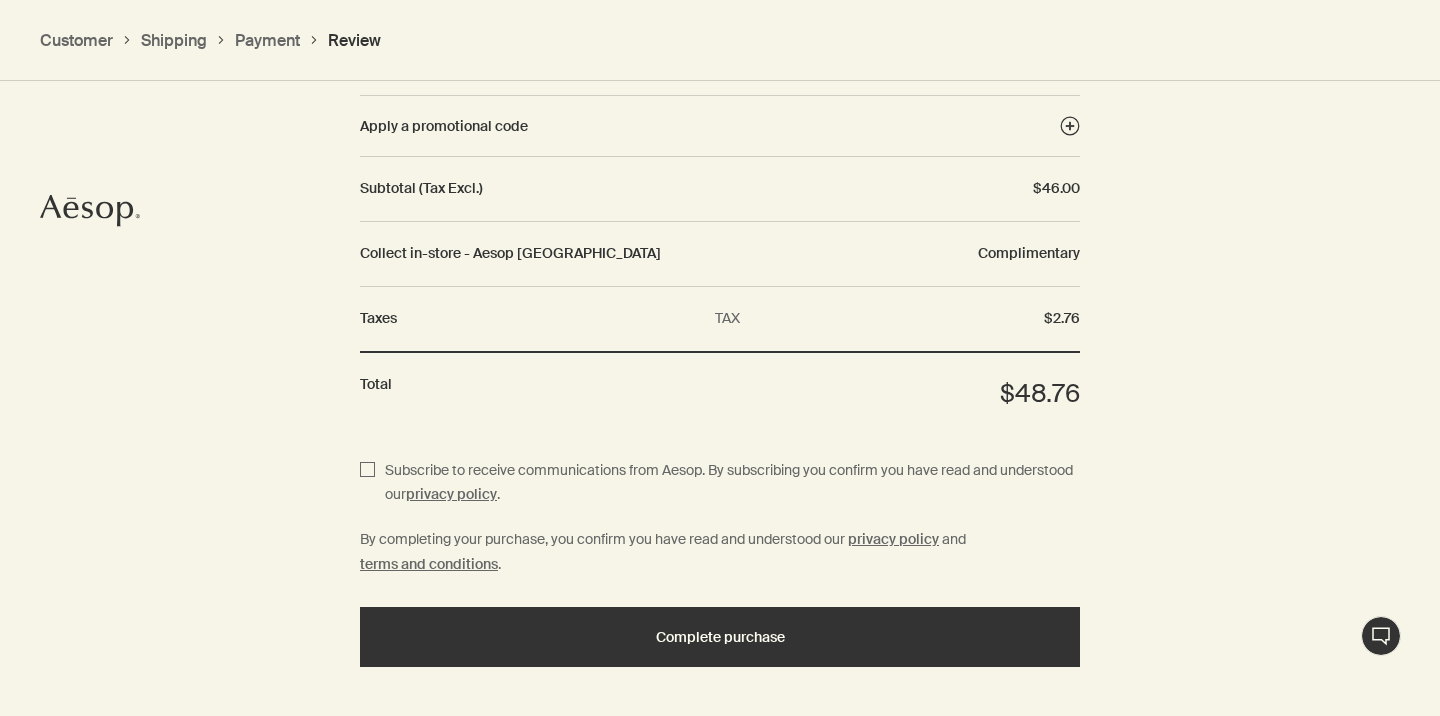scroll, scrollTop: 2265, scrollLeft: 0, axis: vertical 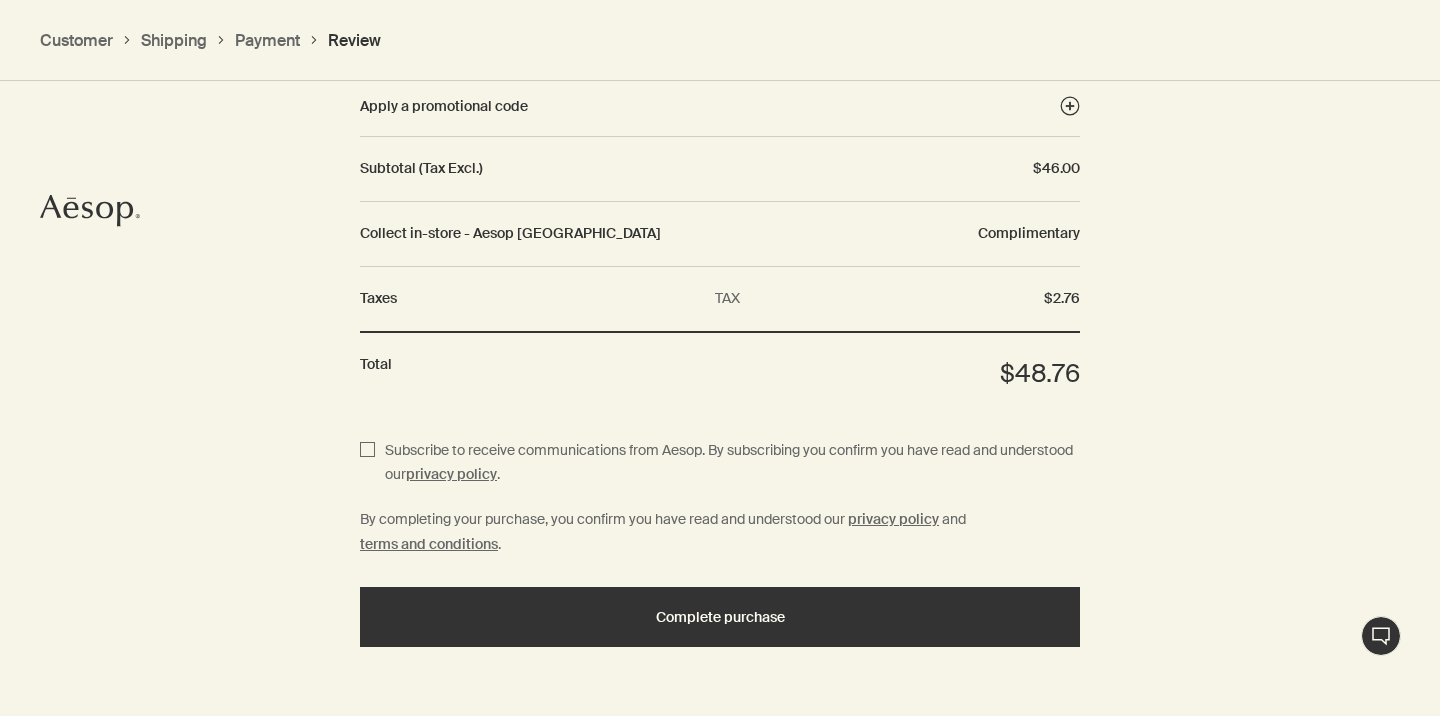 click on "Subscribe to receive communications from Aesop. By subscribing you confirm you have read and understood our   privacy policy .
By completing your purchase, you confirm you have read and understood our
privacy policy
and
terms and conditions .
Complete purchase" at bounding box center [720, 604] 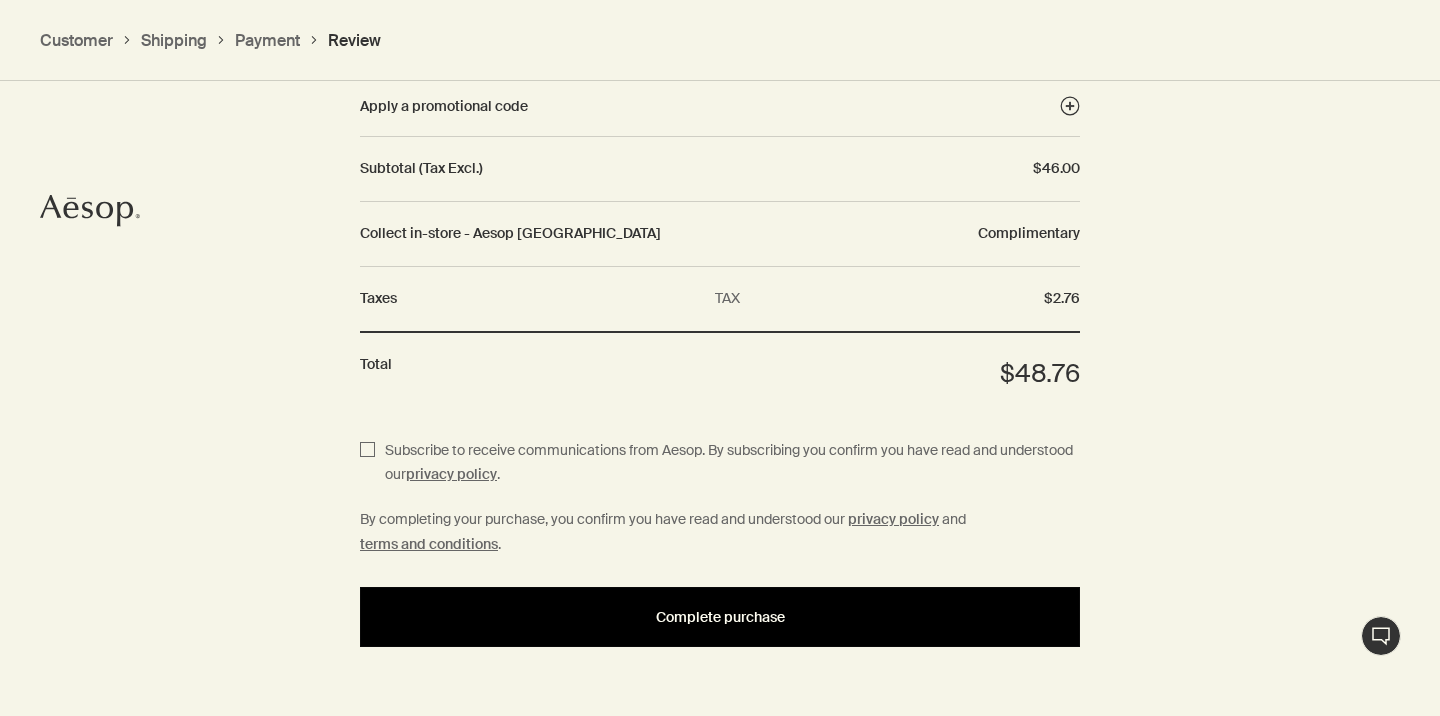 click on "Complete purchase" at bounding box center (720, 617) 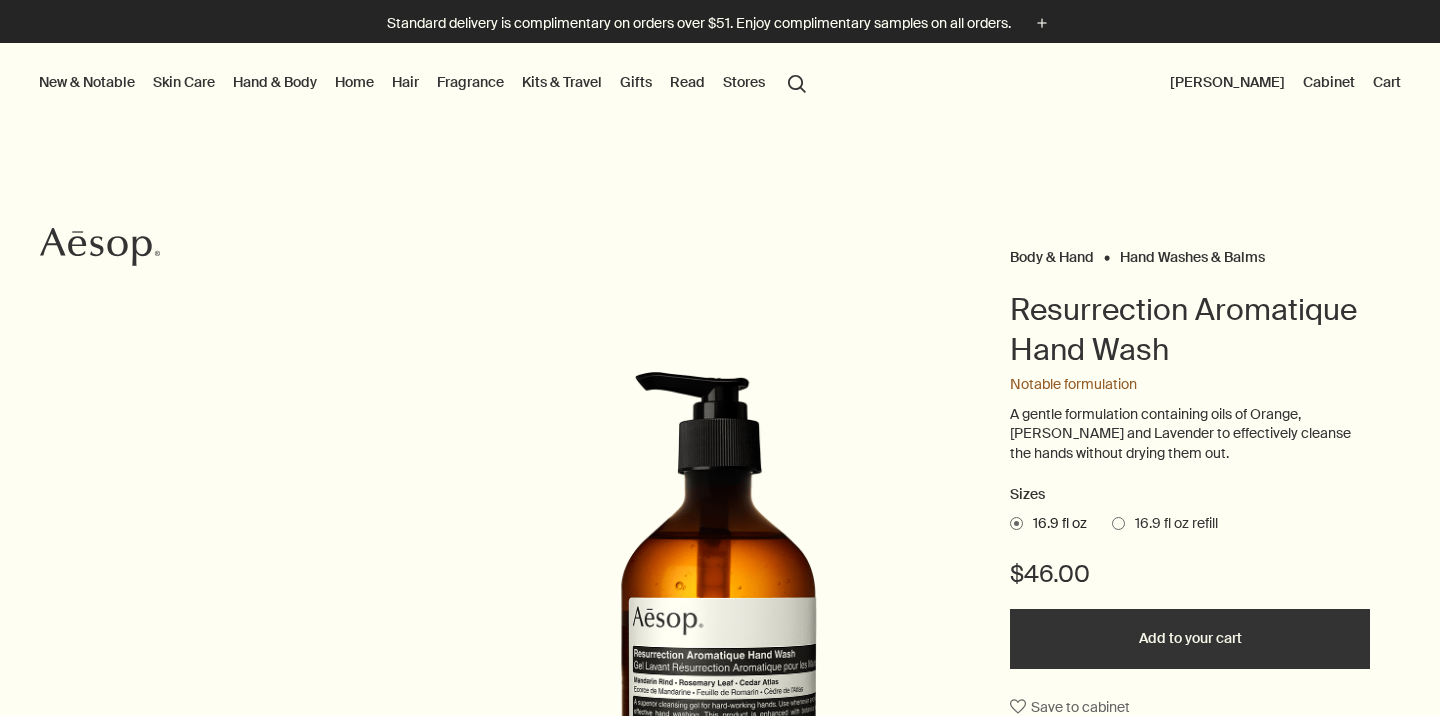 scroll, scrollTop: 0, scrollLeft: 0, axis: both 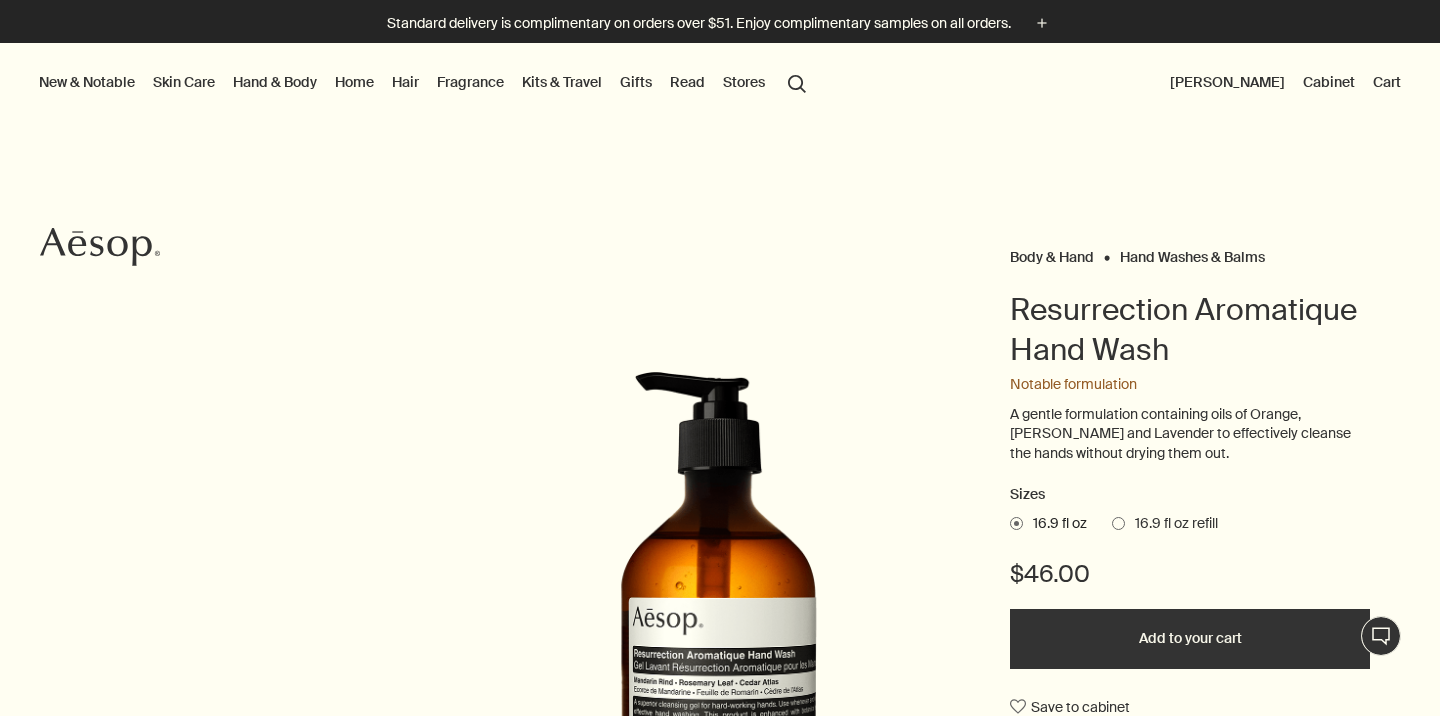 click on "Cart" at bounding box center (1387, 82) 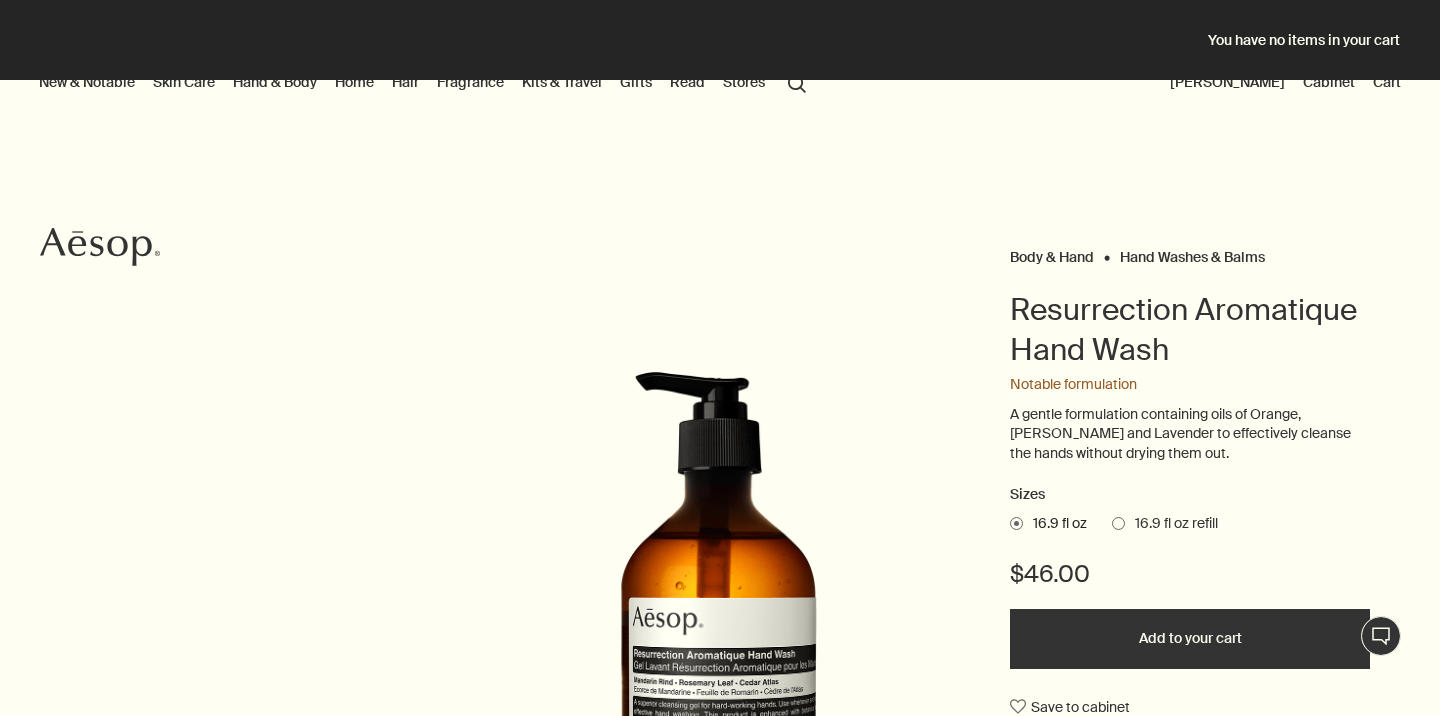click on "Skip to main content Standard delivery is complimentary on orders over $51. Enjoy complimentary samples on all orders. plus You have no items in your cart New & Notable New additions Lucent Facial Refiner Eleos Nourishing Body Cleanser Aurner Eau de Parfum Virēre Eau de Parfum Notable formulations Reverence Aromatique Hand Wash Geranium Leaf Body Cleanser Resurrection Aromatique Hand Balm Immaculate Facial Tonic Skin Care Discover Skin Care   rightArrow Cleansers & Exfoliants Treat & Masque Toners Hydrators & Moisturisers Eye & Lip Care Shaving Sun Care Skin Care Kits See all Skin Care Skin type or concern Normal Dry Oily Combination Sensitive Mature Seasonal Skin Care Summer Winter New additions Lucent Facial Refiner Immaculate Facial Tonic An introduction to skin types   rightArrow Lessons from the lab Hand & Body Discover Hand & Body   rightArrow Hand Washes & Balms Bar Soaps Body Cleansers & Scrubs Body Balms & Oils Oral Care & Deodorants See all Hand & Body New additions Eleos Nourishing Body Cleanser" at bounding box center (720, 61) 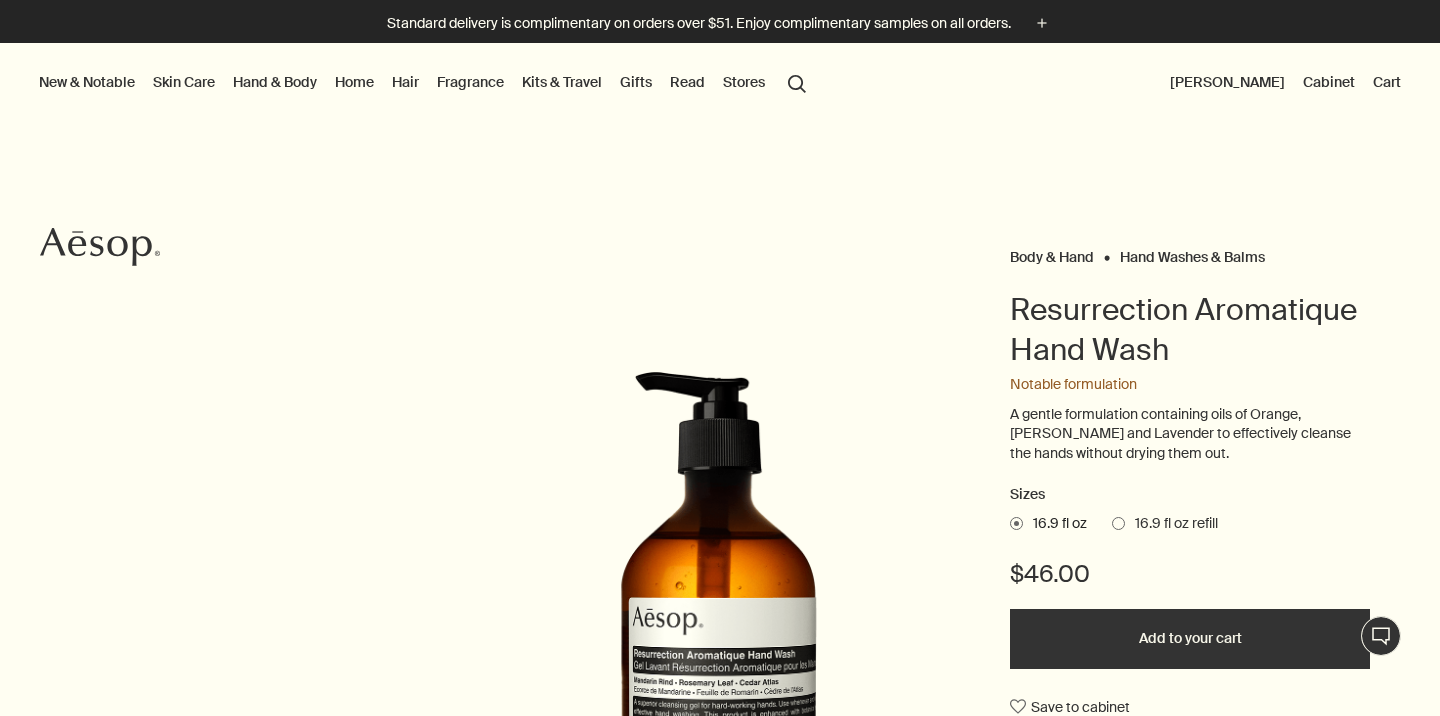 click on "Cart" at bounding box center (1387, 82) 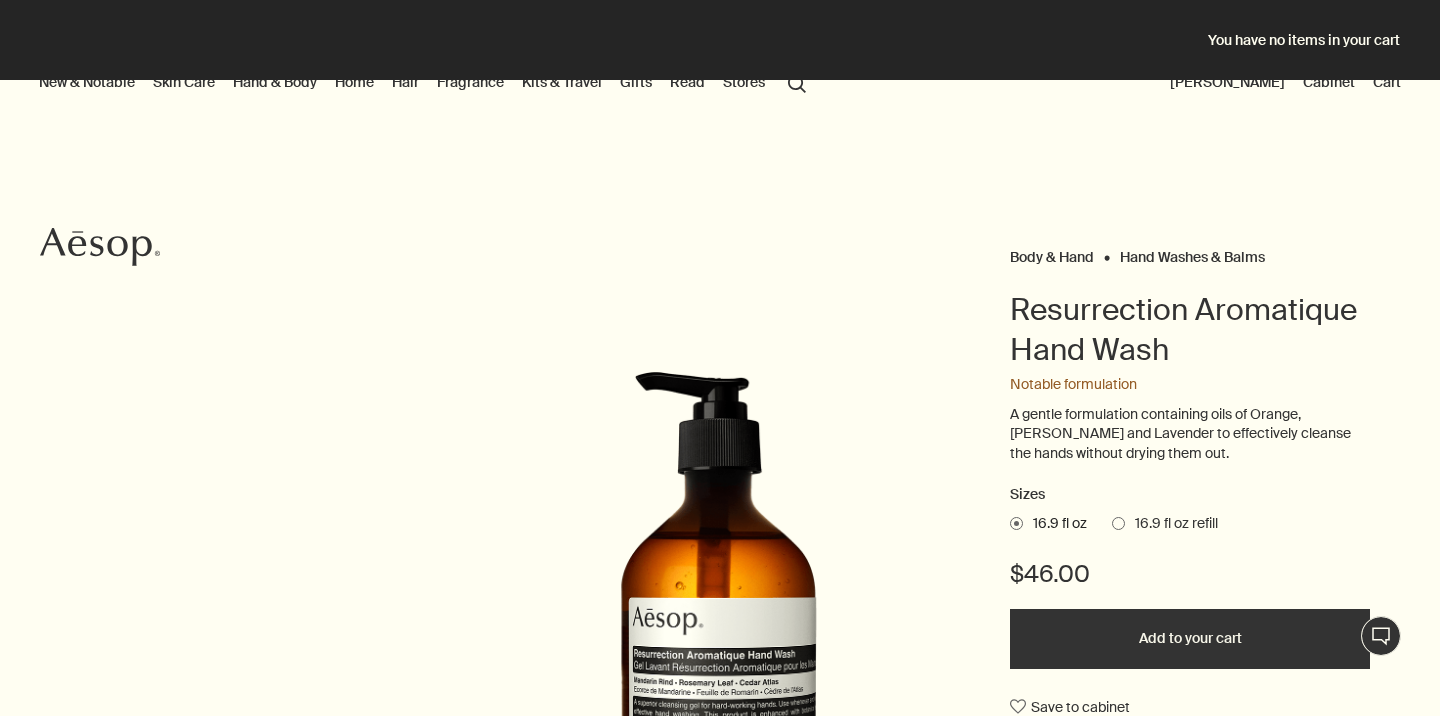 click on "Body & Hand Hand Washes & Balms Resurrection Aromatique Hand Wash Notable formulation A gentle formulation containing oils of Orange, Rosemary and Lavender to effectively cleanse the hands without drying them out. Sizes 16.9 fl oz 16.9 fl oz refill $46.00   Add to your cart Save to cabinet Skin feel Cleansed, refreshed Aroma Citrus, woody, herbaceous Key ingredients plusAndCloseWithCircle Mandarin Rind, Rosemary Leaf, Cedar Atlas chevron chevron 1  /  2 Bottles are made from a minimum of 97% recycled plastics." at bounding box center (720, 656) 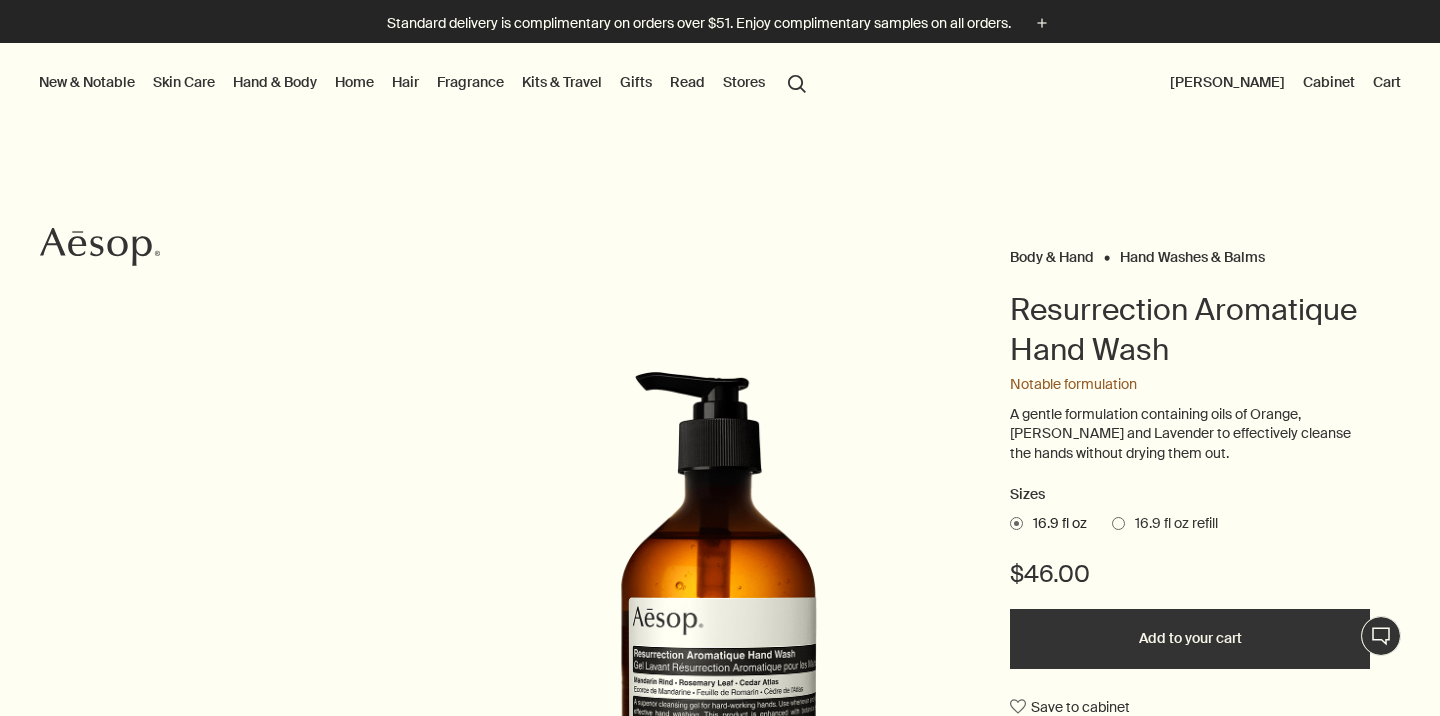 click on "[PERSON_NAME]" at bounding box center (1227, 82) 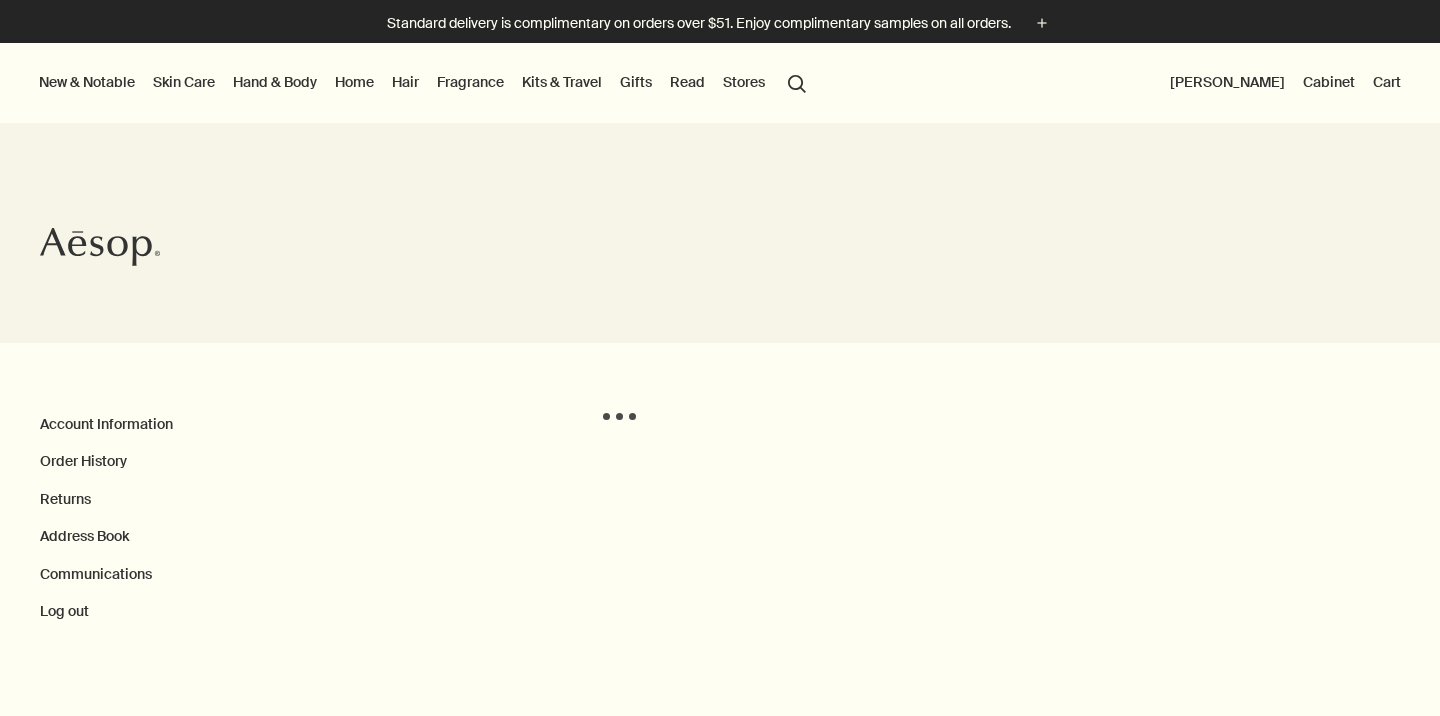 scroll, scrollTop: 0, scrollLeft: 0, axis: both 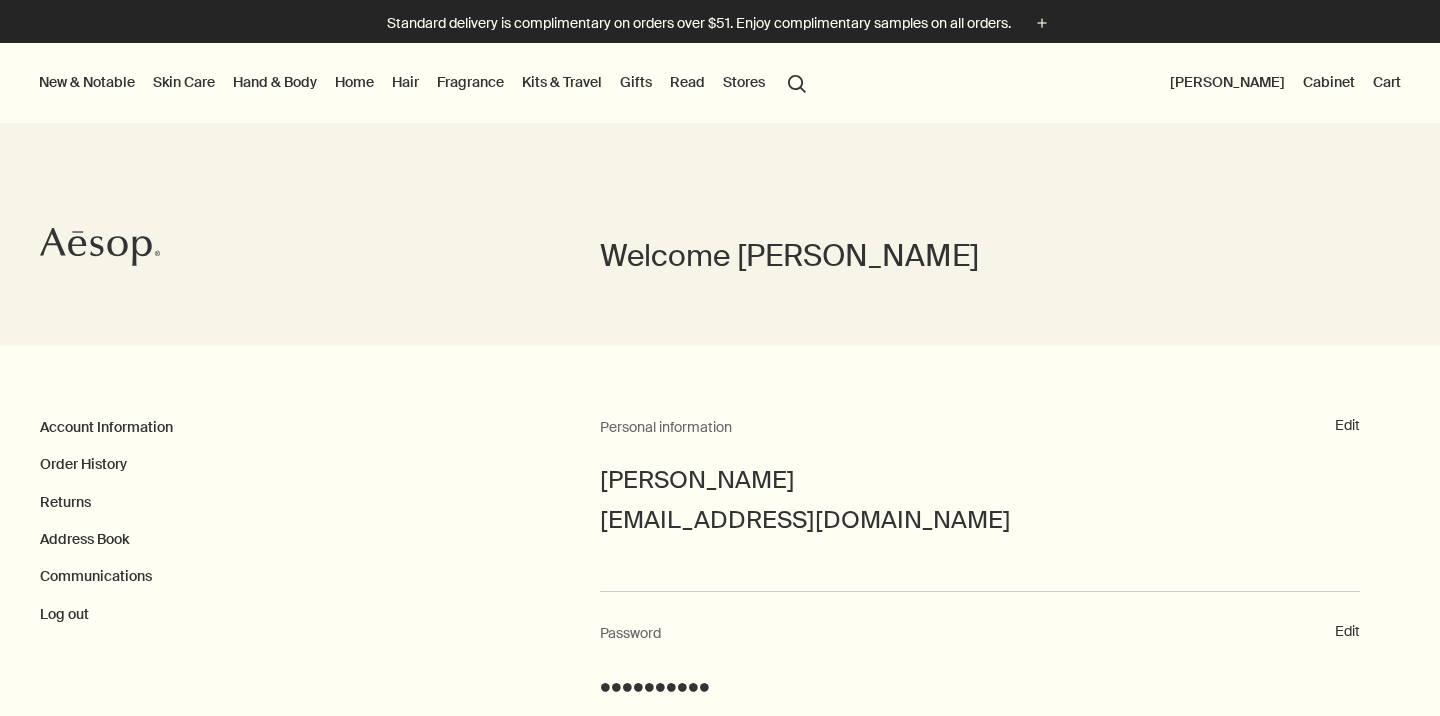 click on "Cart" at bounding box center [1387, 82] 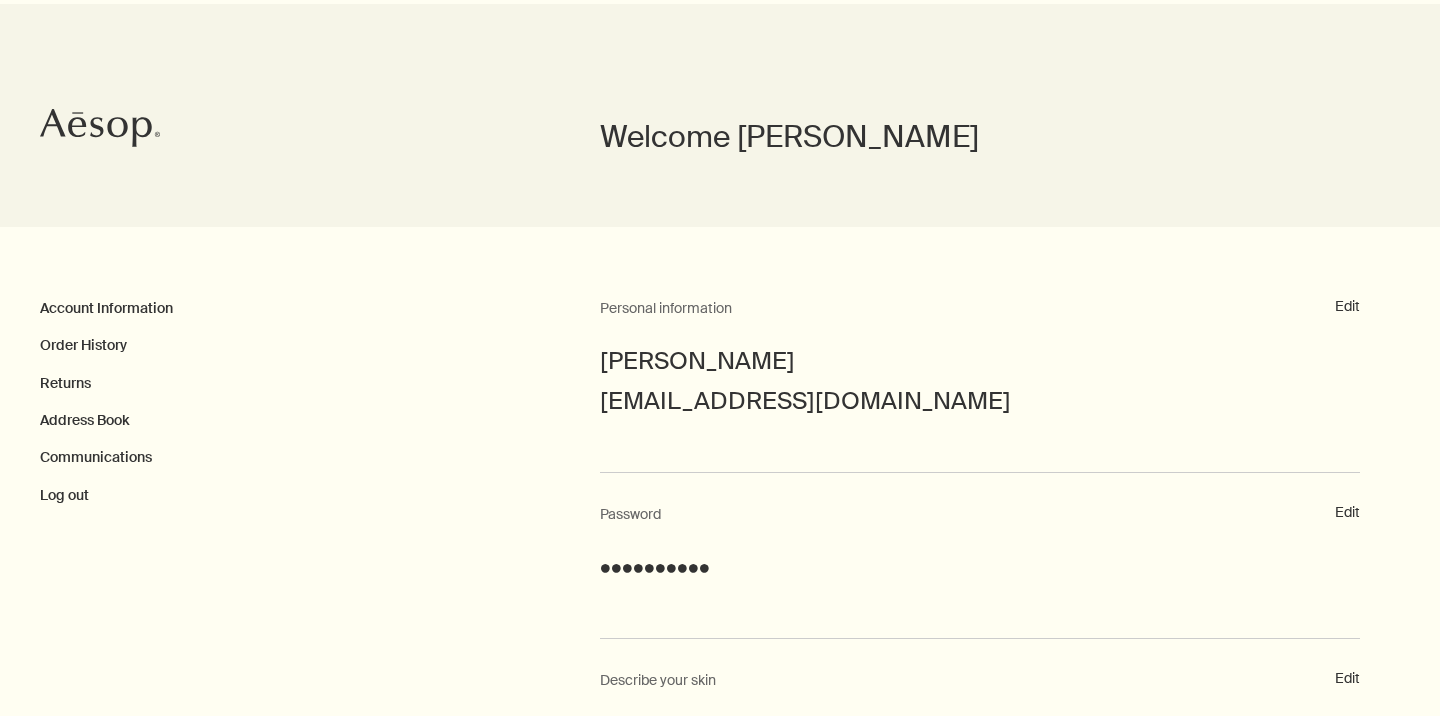 scroll, scrollTop: 676, scrollLeft: 0, axis: vertical 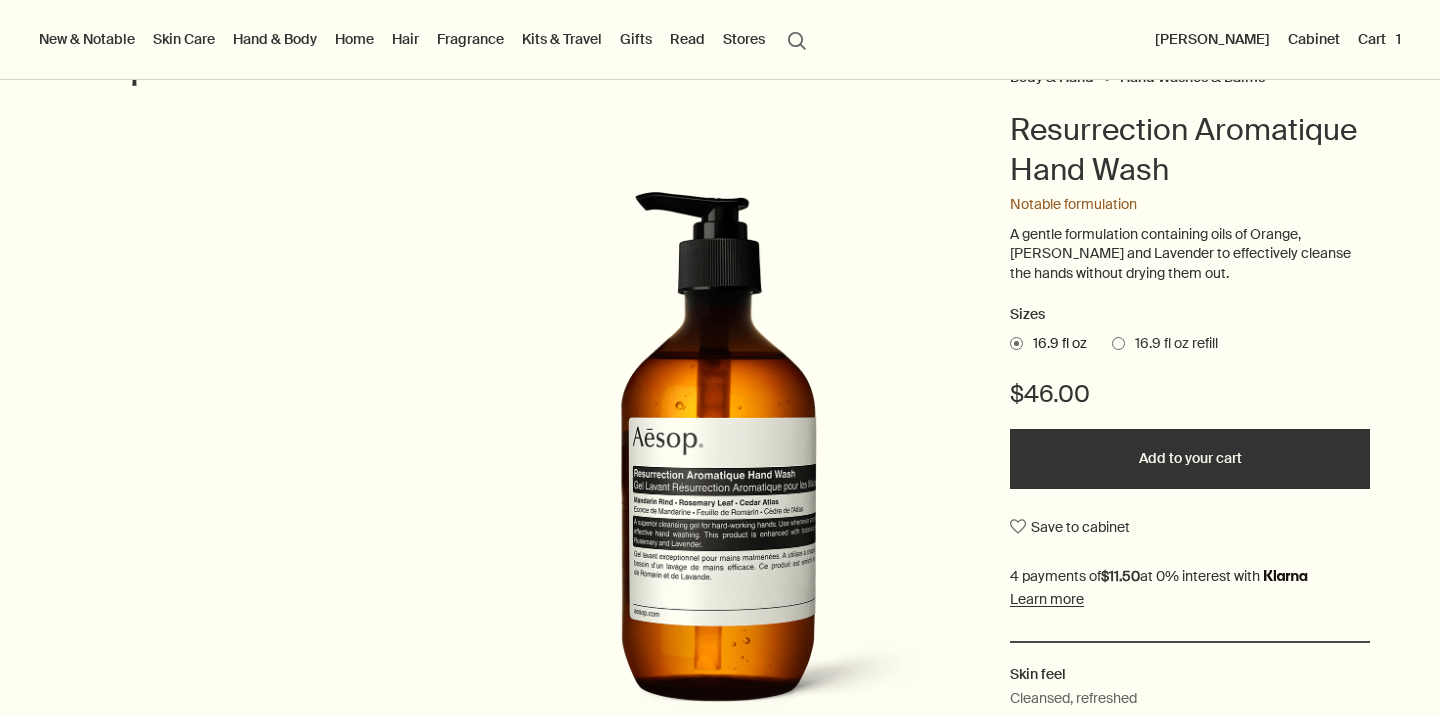 click on "Cart 1" at bounding box center (1379, 39) 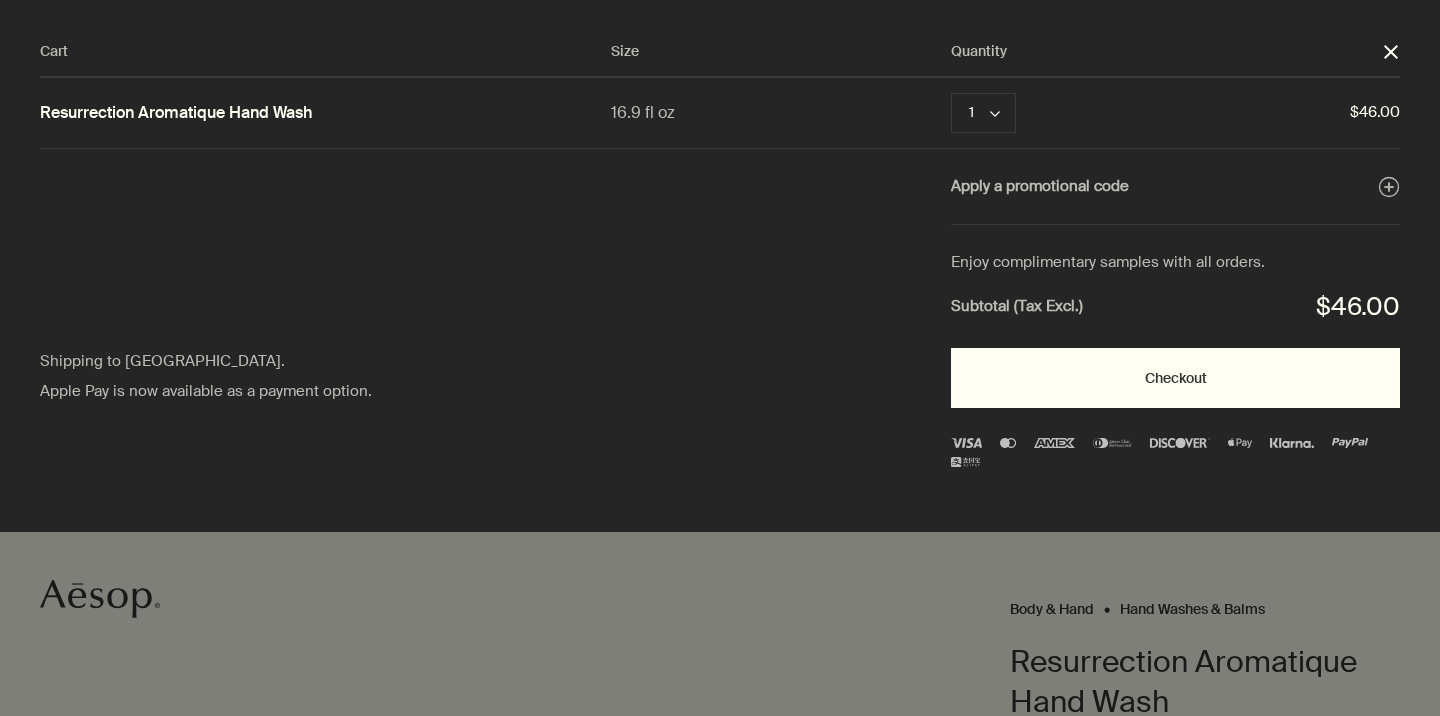 scroll, scrollTop: 0, scrollLeft: 0, axis: both 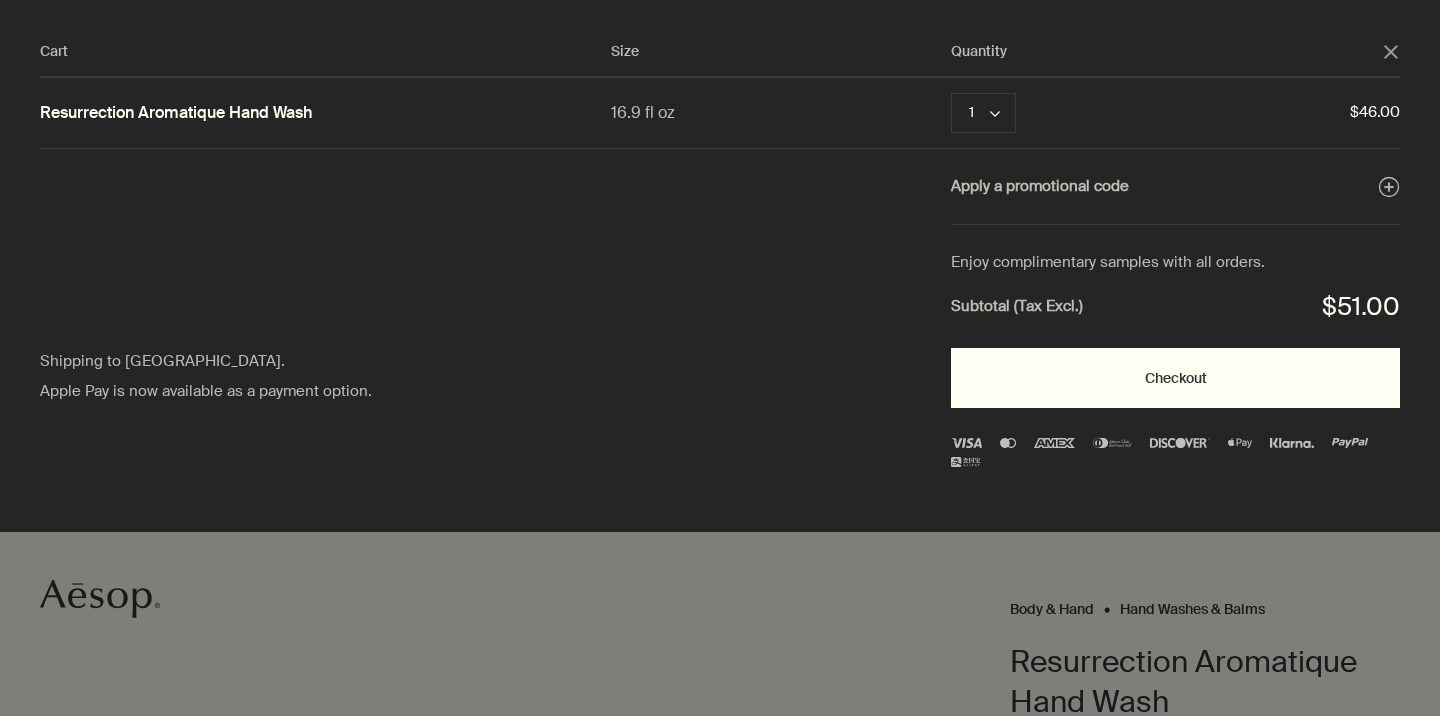 click on "Checkout" at bounding box center (1175, 378) 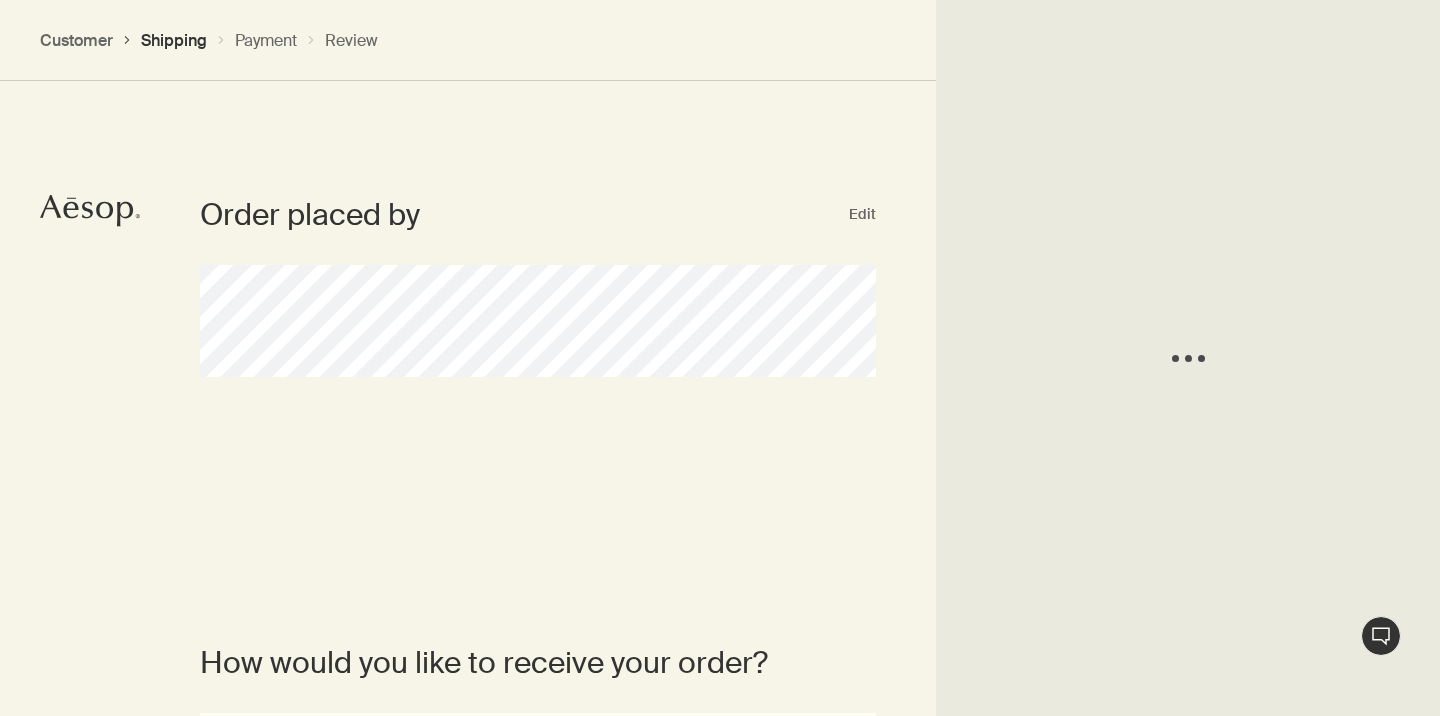 scroll, scrollTop: 448, scrollLeft: 0, axis: vertical 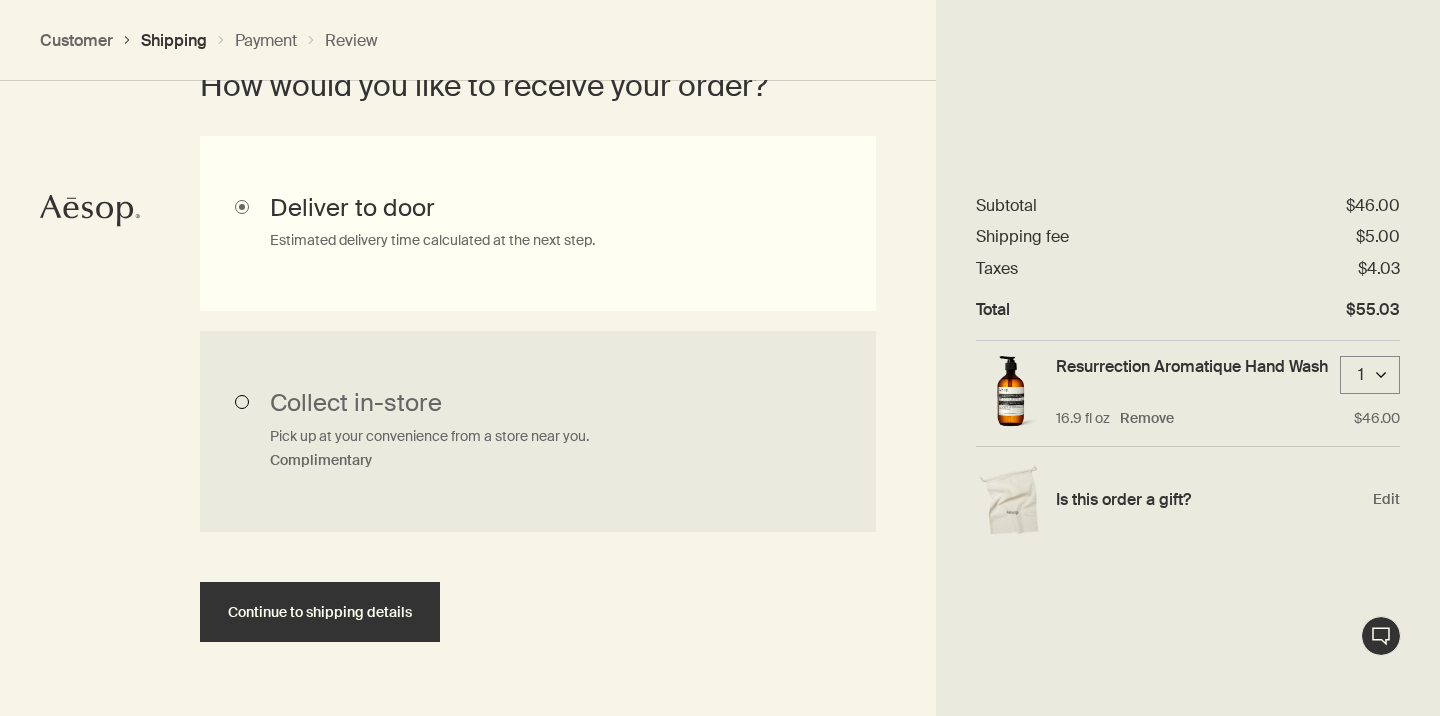 click on "Collect in-store Pick up at your convenience from a store near you. Complimentary" at bounding box center [538, 432] 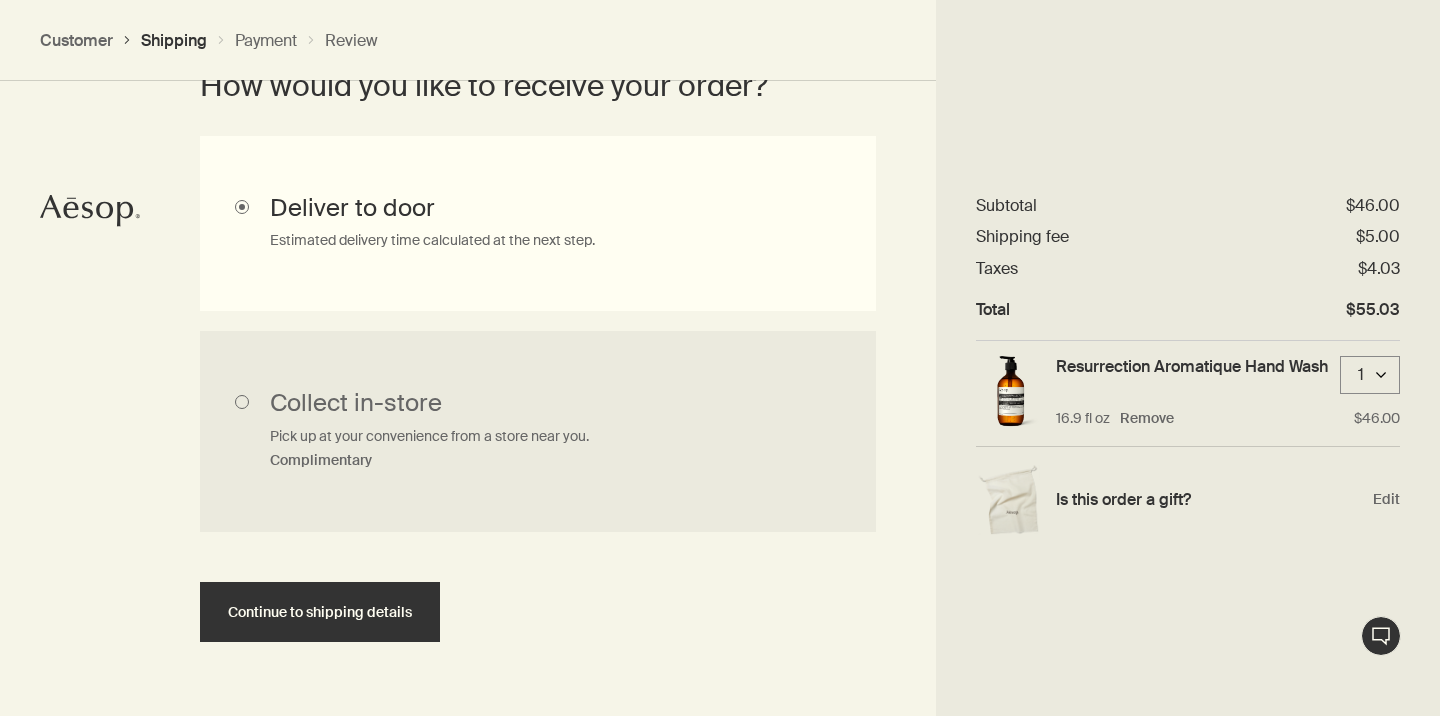 radio on "true" 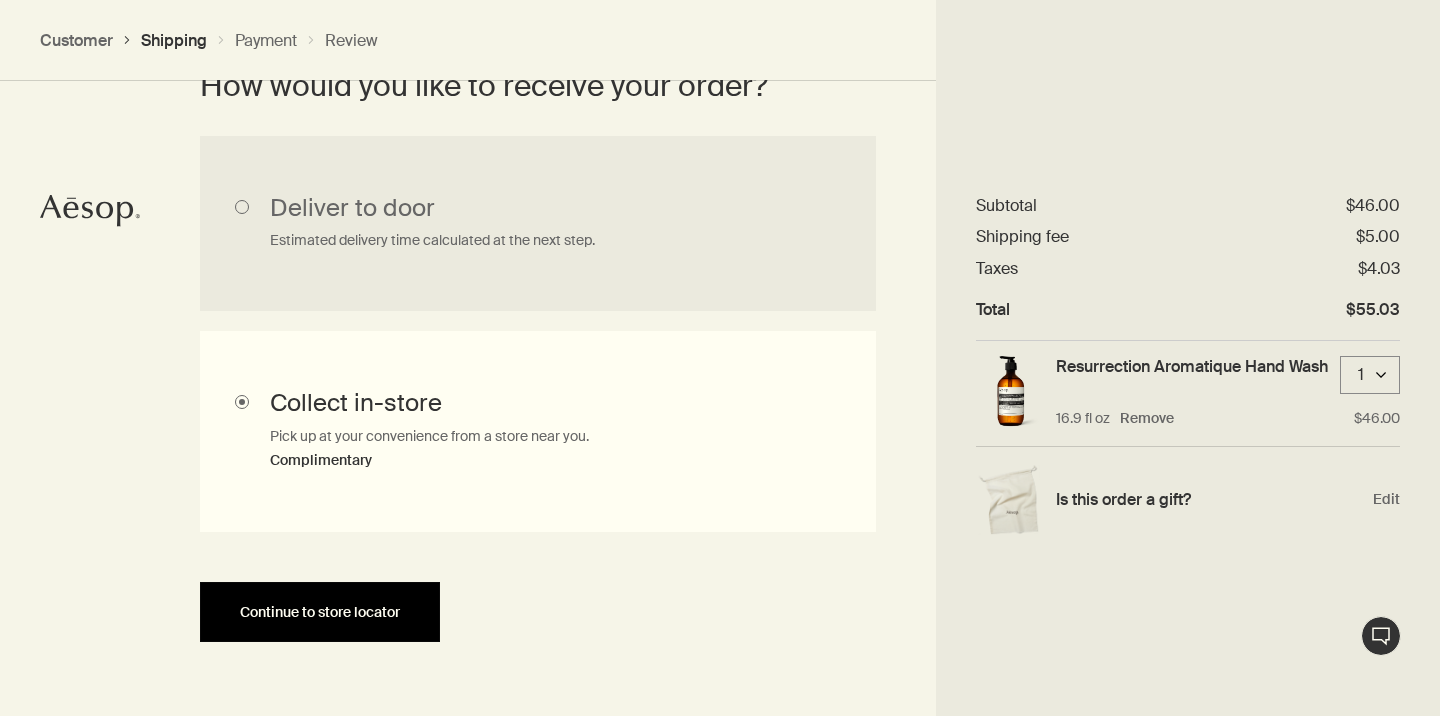 click on "Continue to store locator" at bounding box center [320, 612] 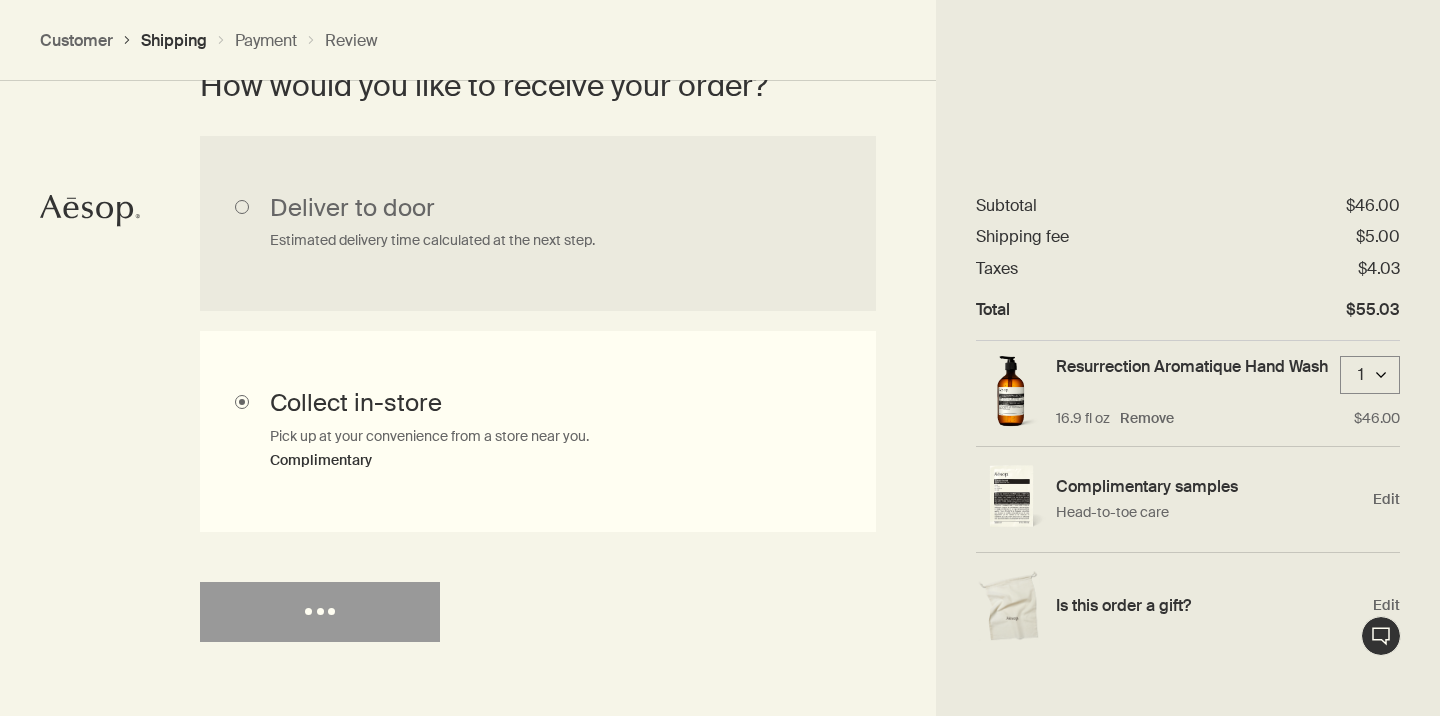 scroll, scrollTop: 0, scrollLeft: 0, axis: both 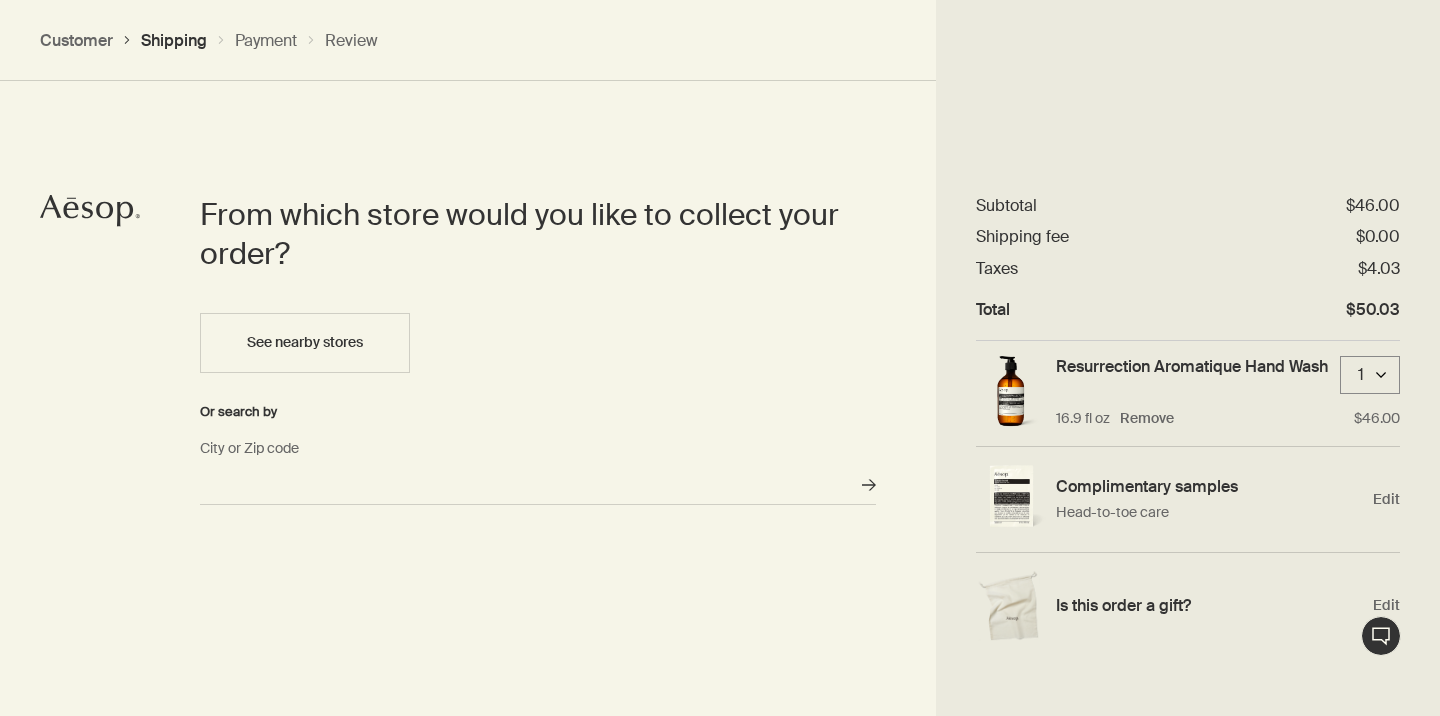 click on "City or Zip code" at bounding box center [538, 485] 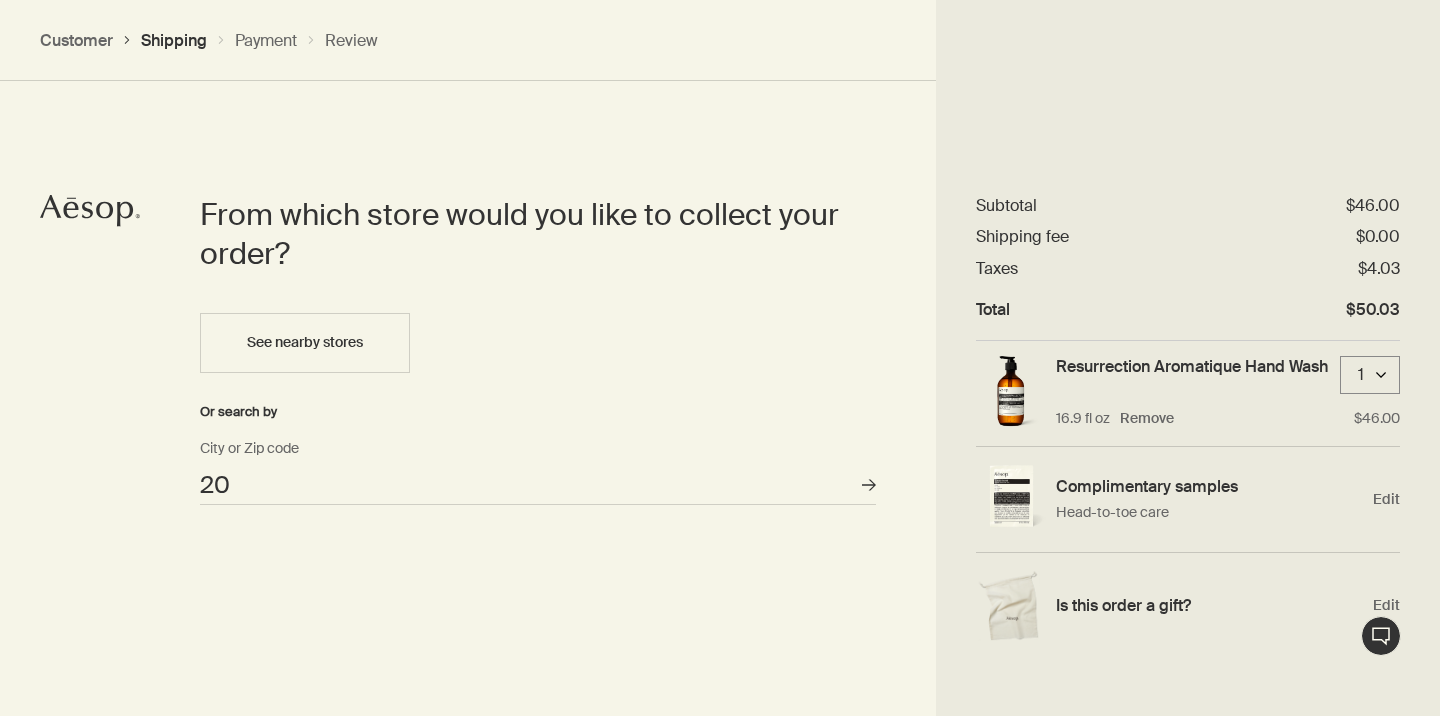 type on "2" 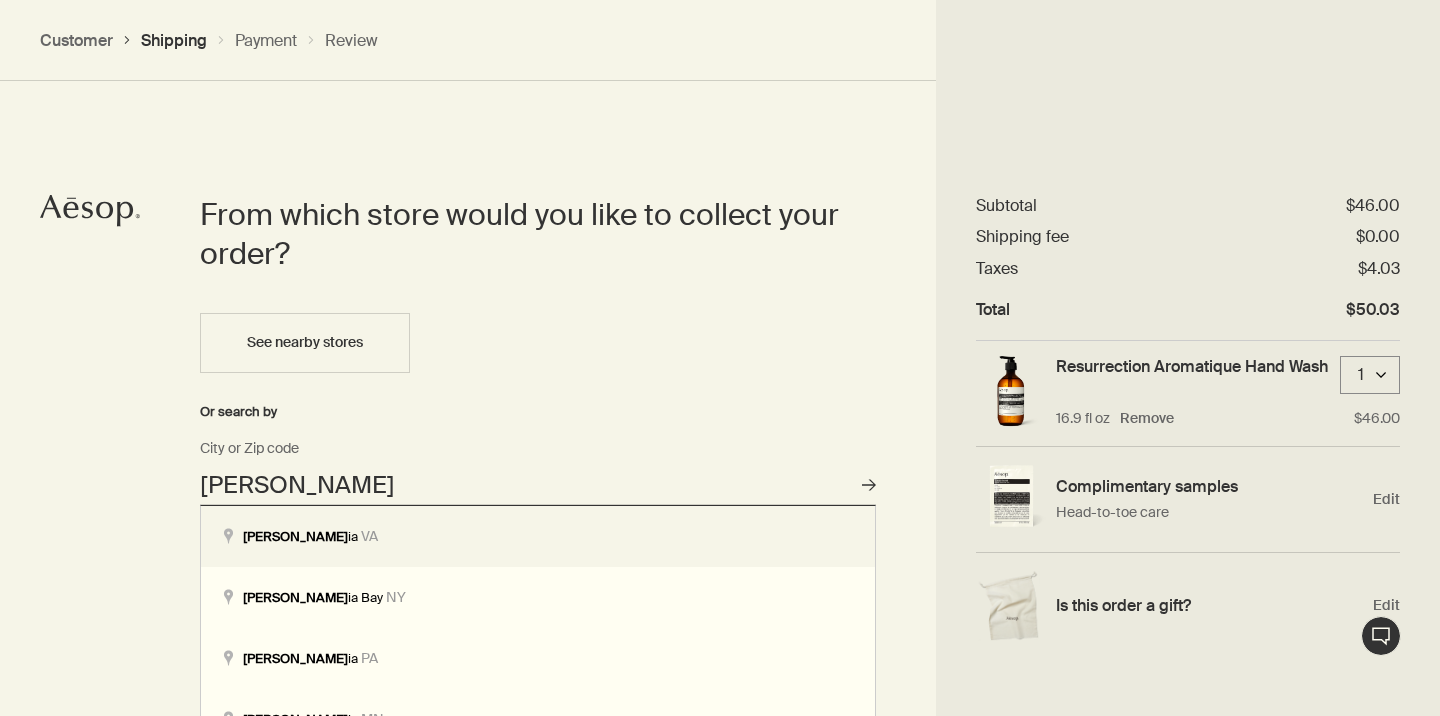 type on "[GEOGRAPHIC_DATA], [GEOGRAPHIC_DATA]" 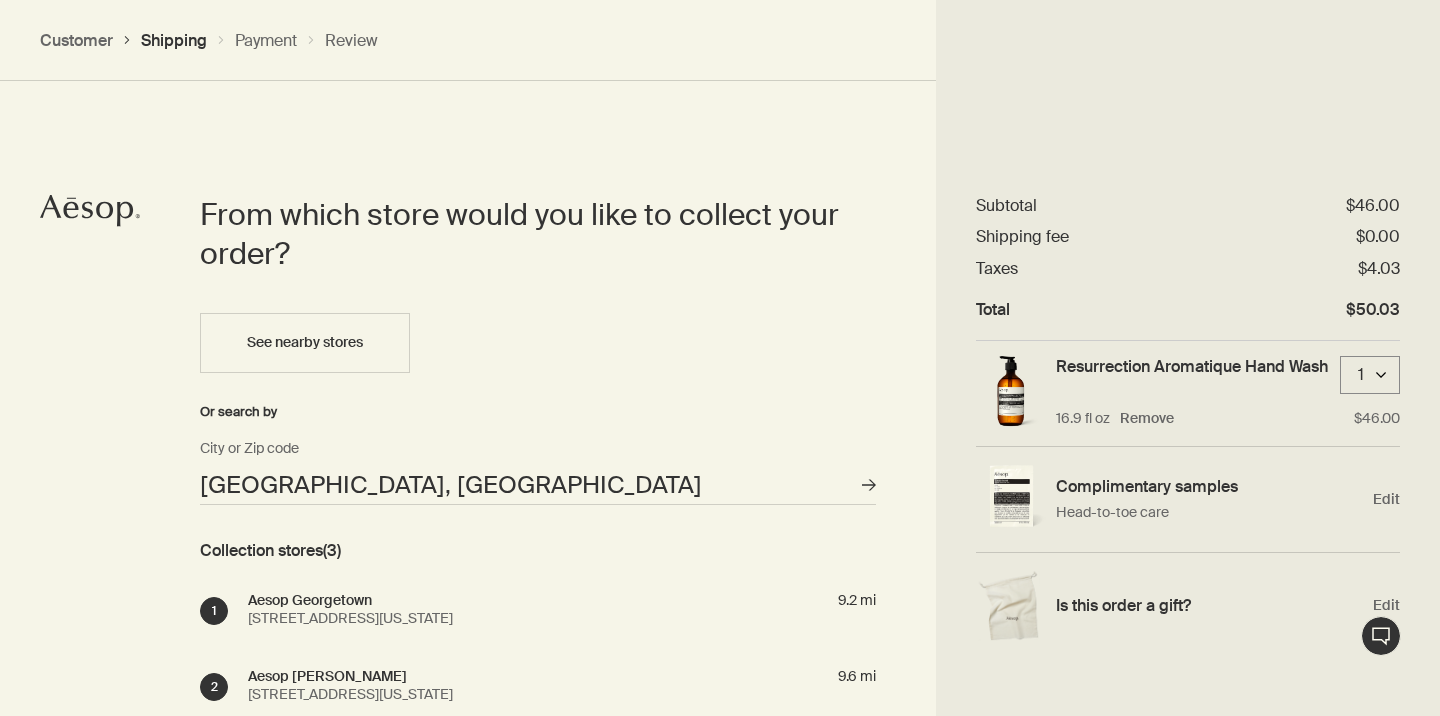click on "[STREET_ADDRESS][US_STATE]" at bounding box center (358, 618) 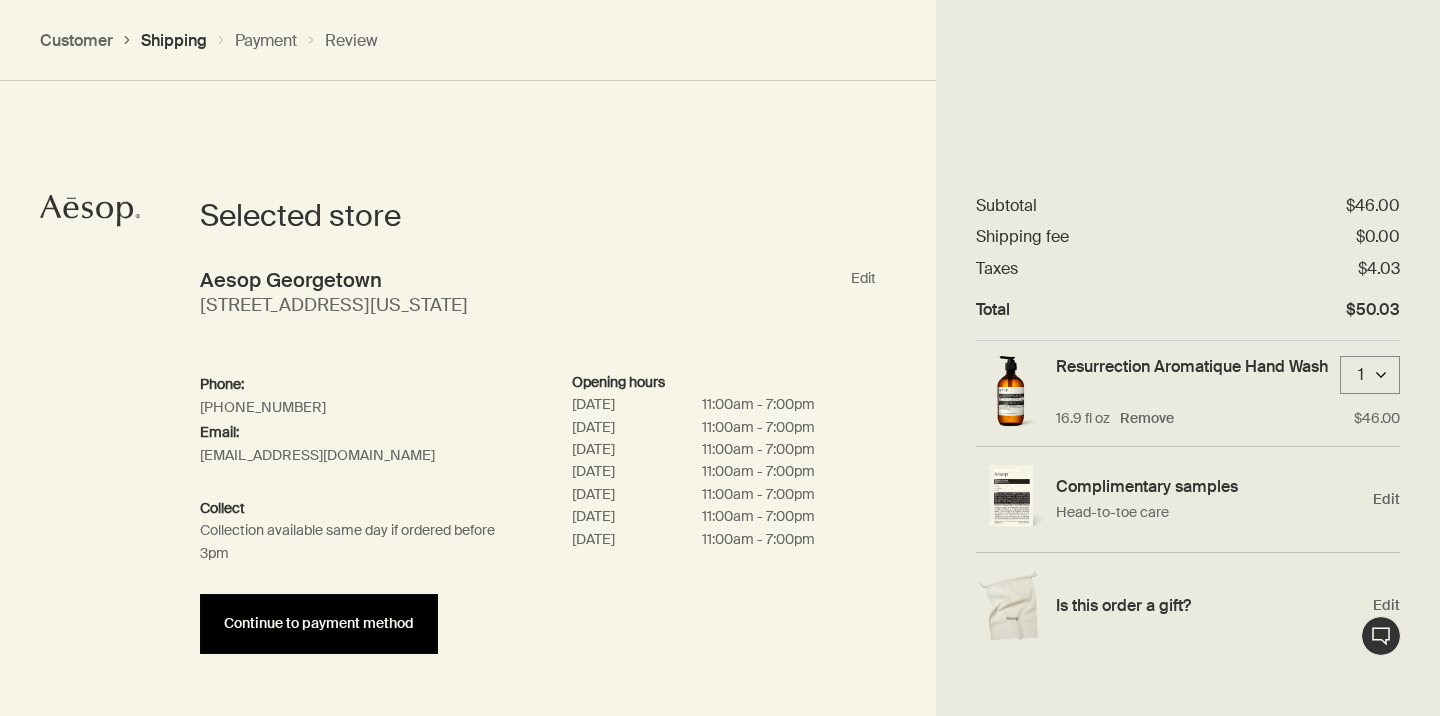 click on "Continue to payment method" at bounding box center [319, 623] 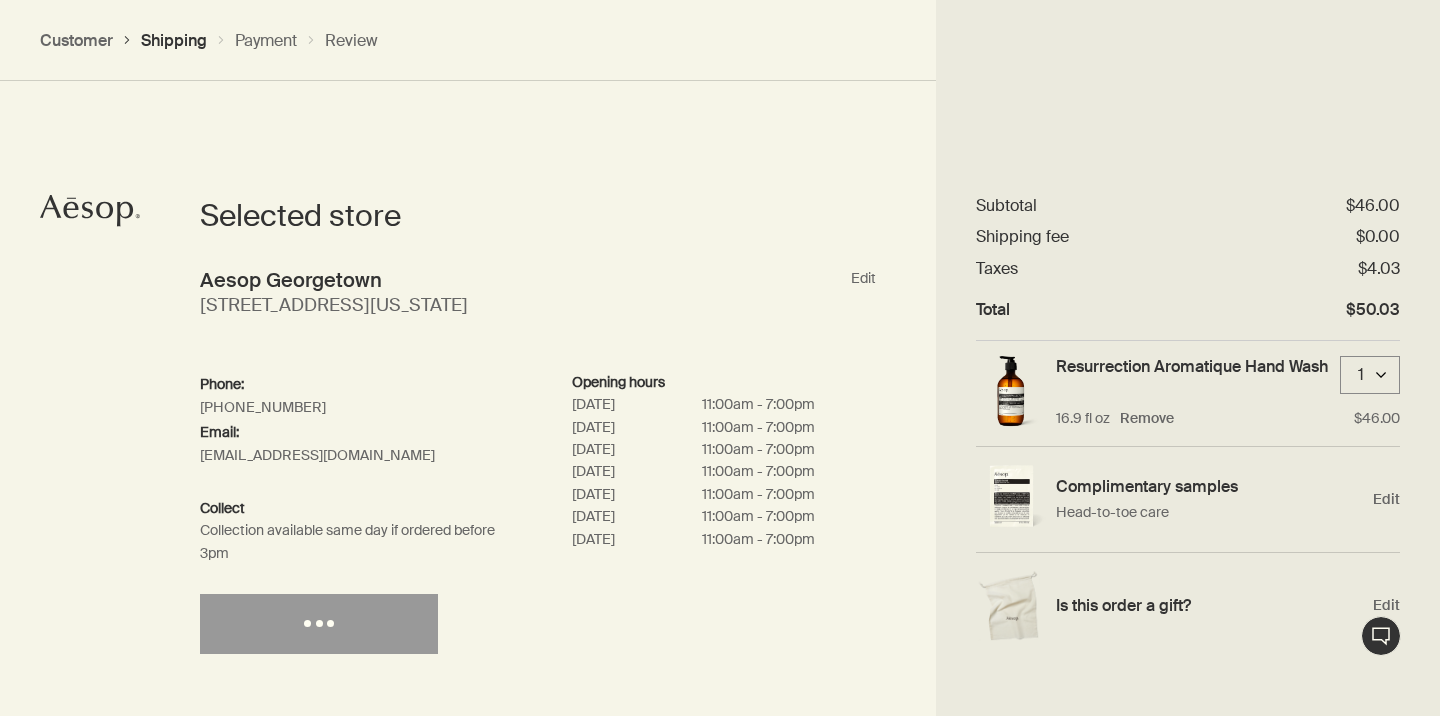 select on "US" 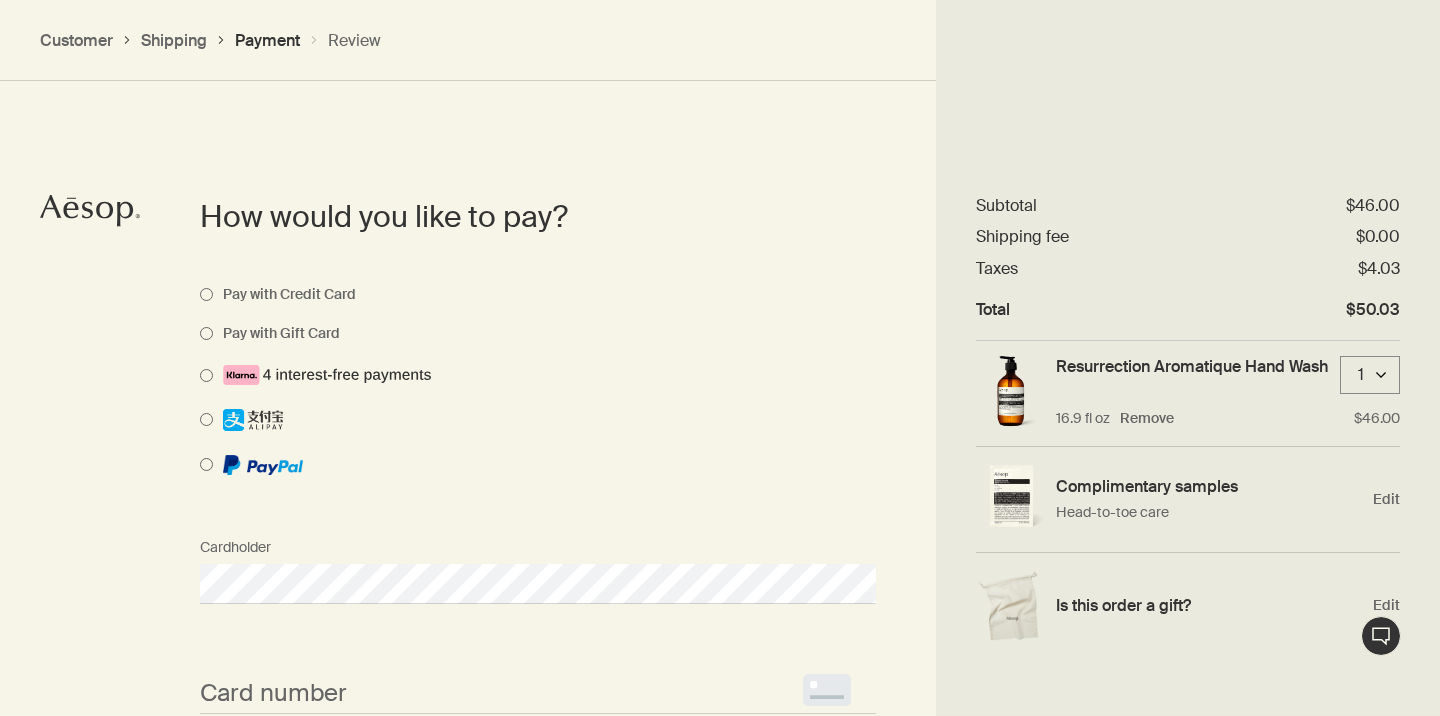 scroll, scrollTop: 1343, scrollLeft: 0, axis: vertical 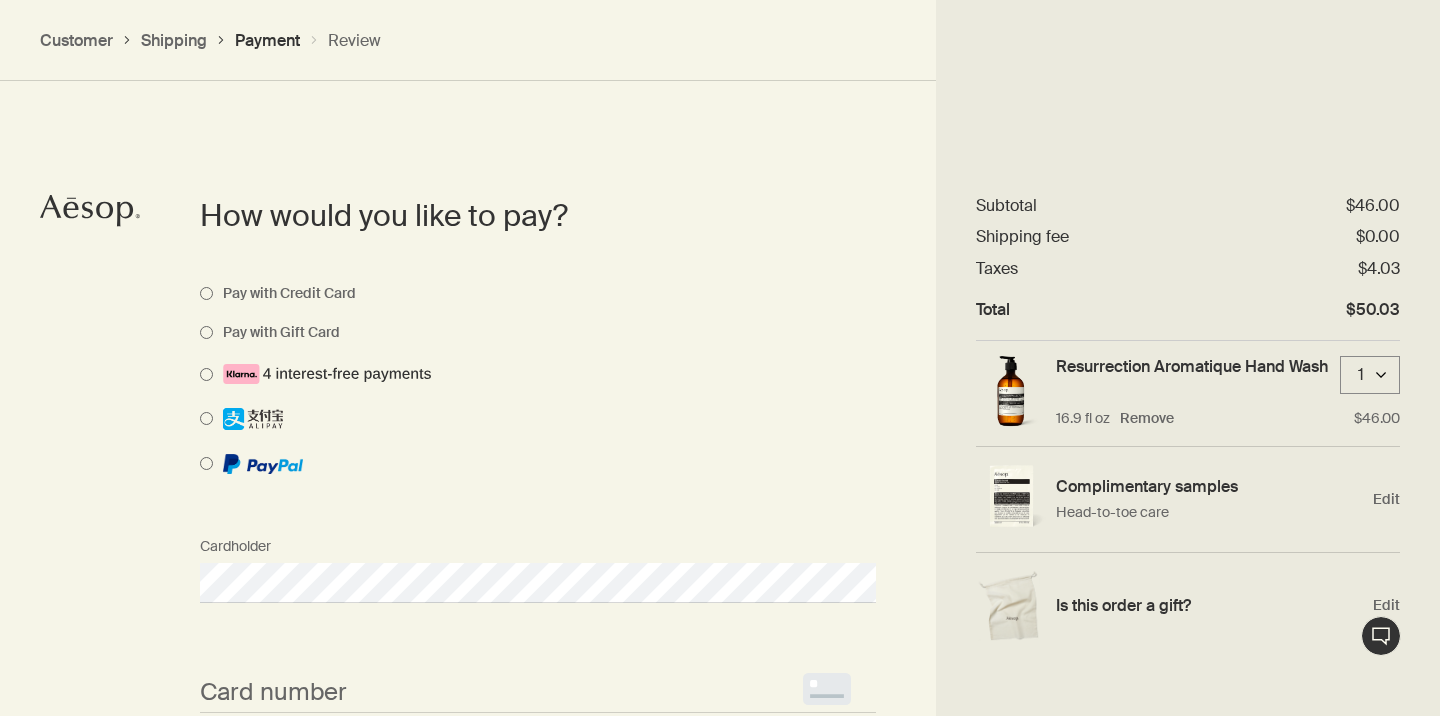 select on "US" 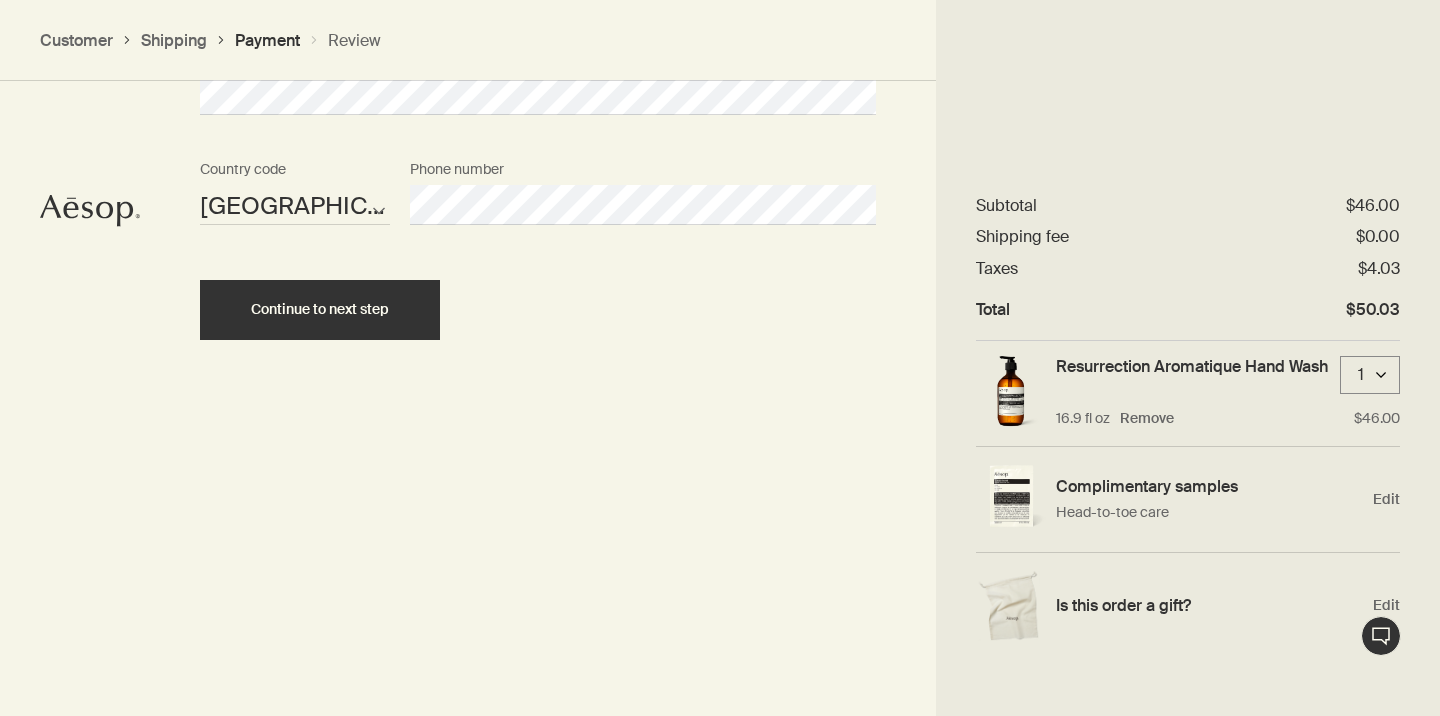 scroll, scrollTop: 2565, scrollLeft: 0, axis: vertical 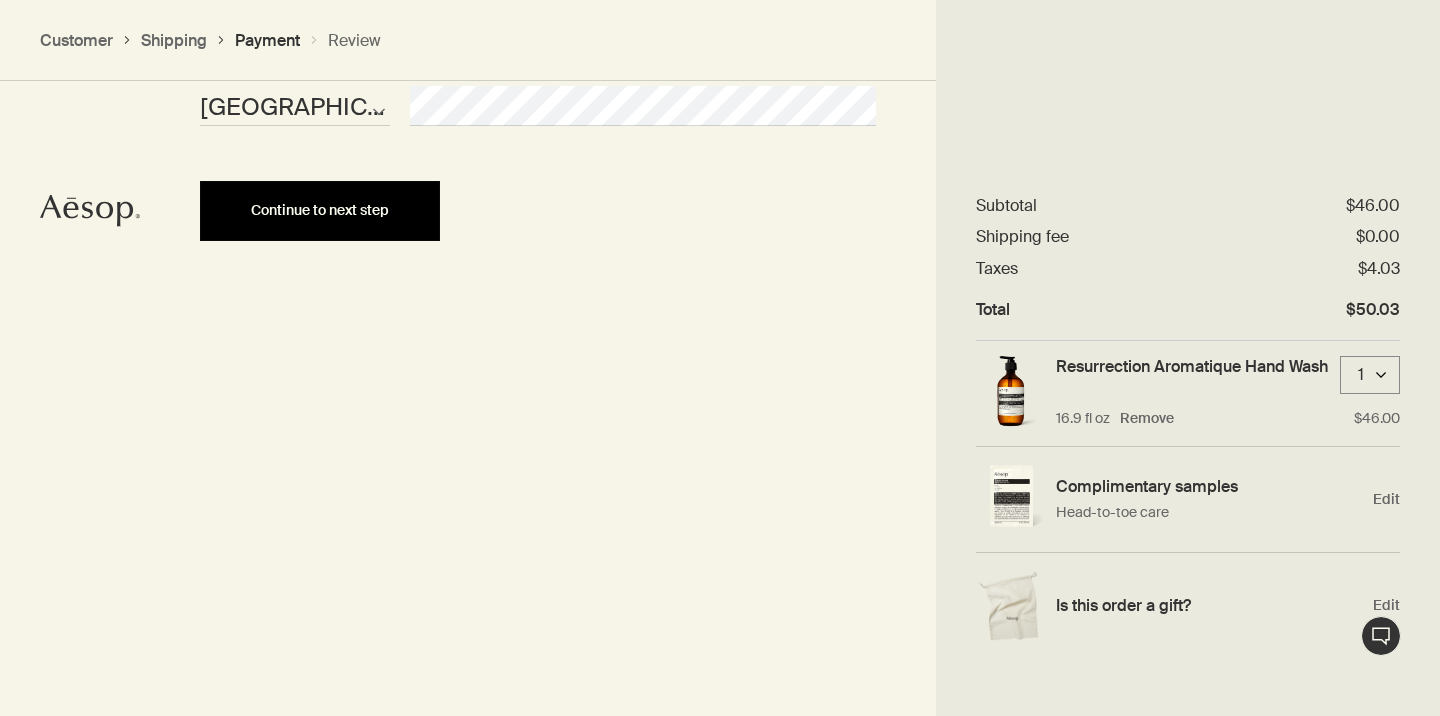 click on "Continue to next step" at bounding box center [320, 211] 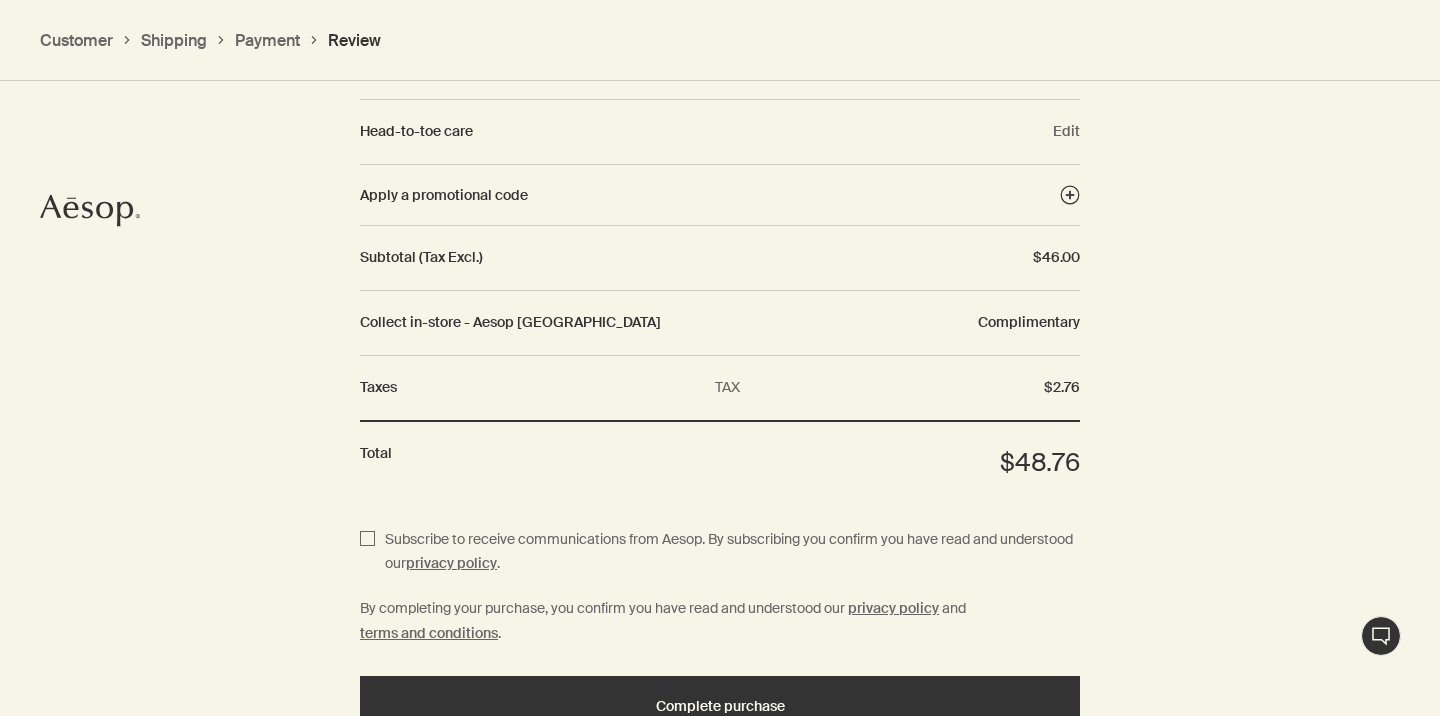 scroll, scrollTop: 2329, scrollLeft: 0, axis: vertical 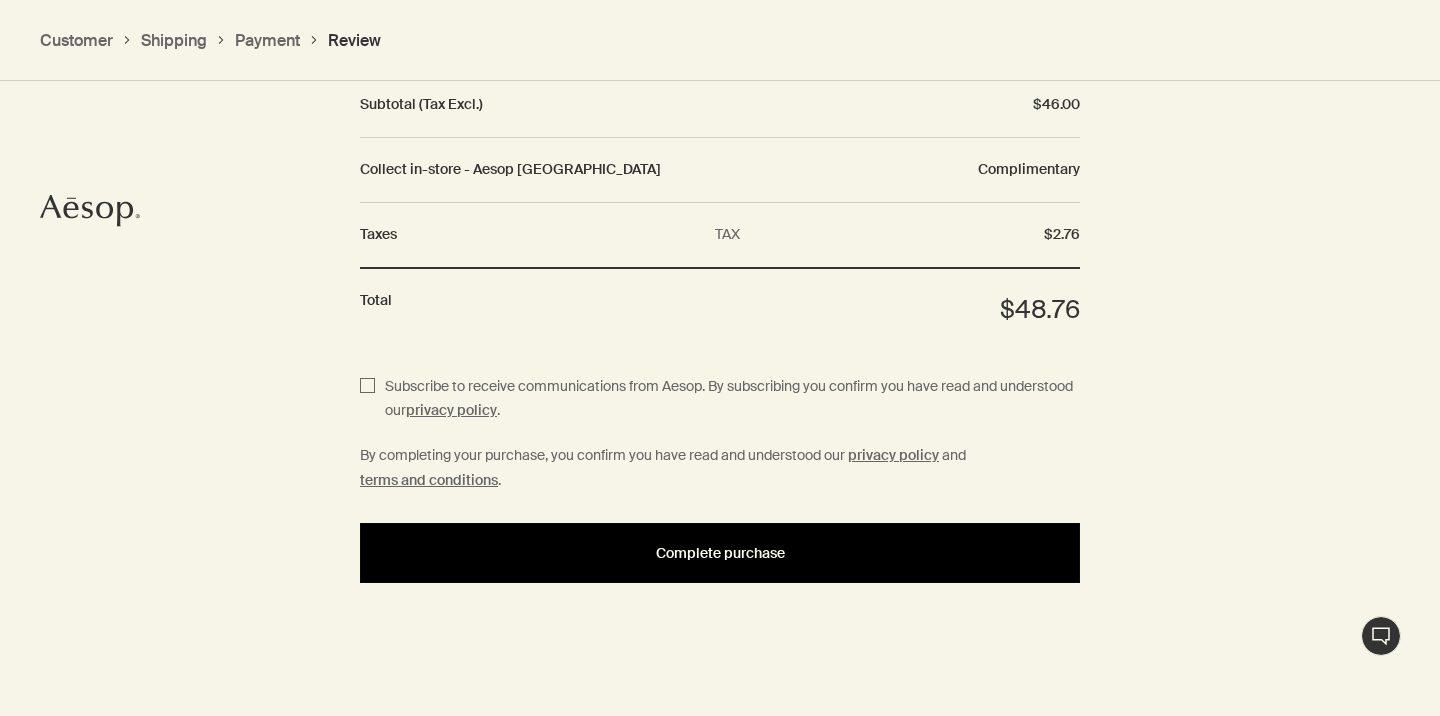 click on "Complete purchase" at bounding box center (720, 553) 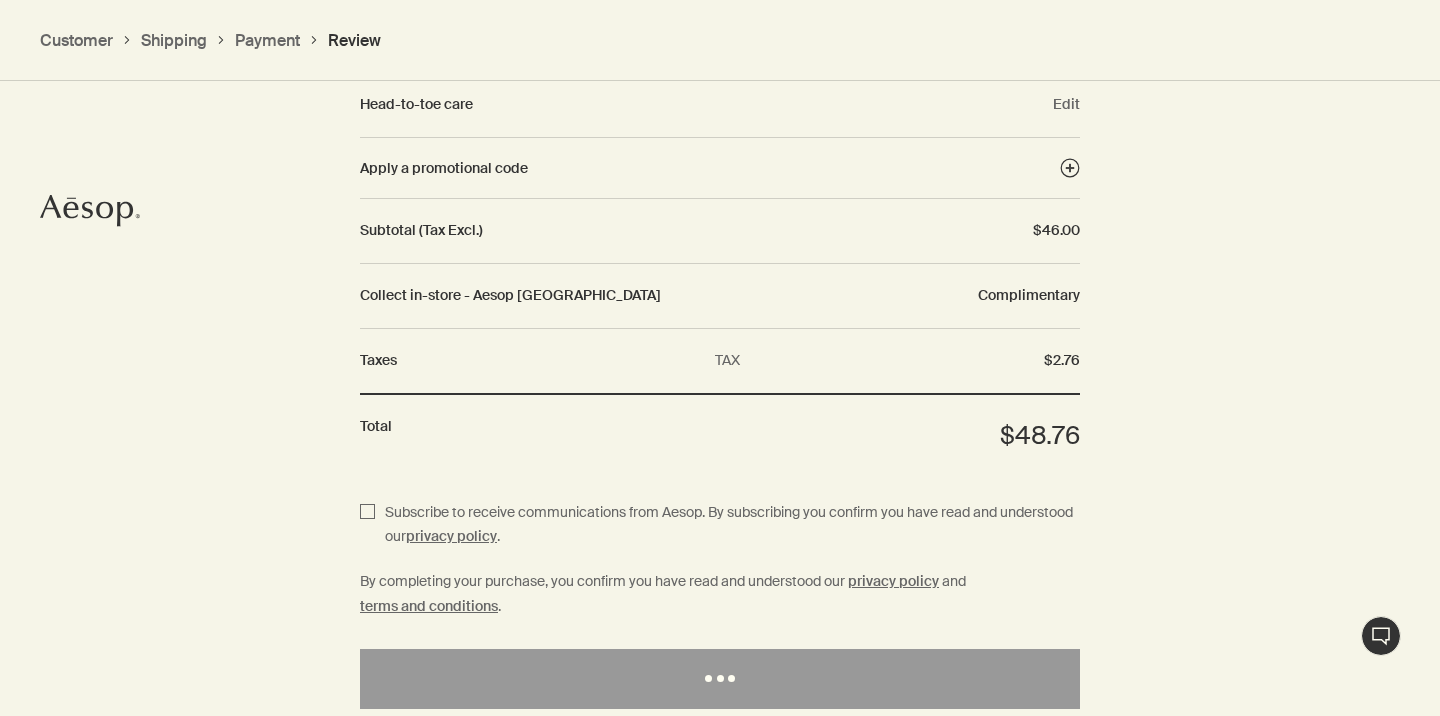 scroll, scrollTop: 2329, scrollLeft: 0, axis: vertical 